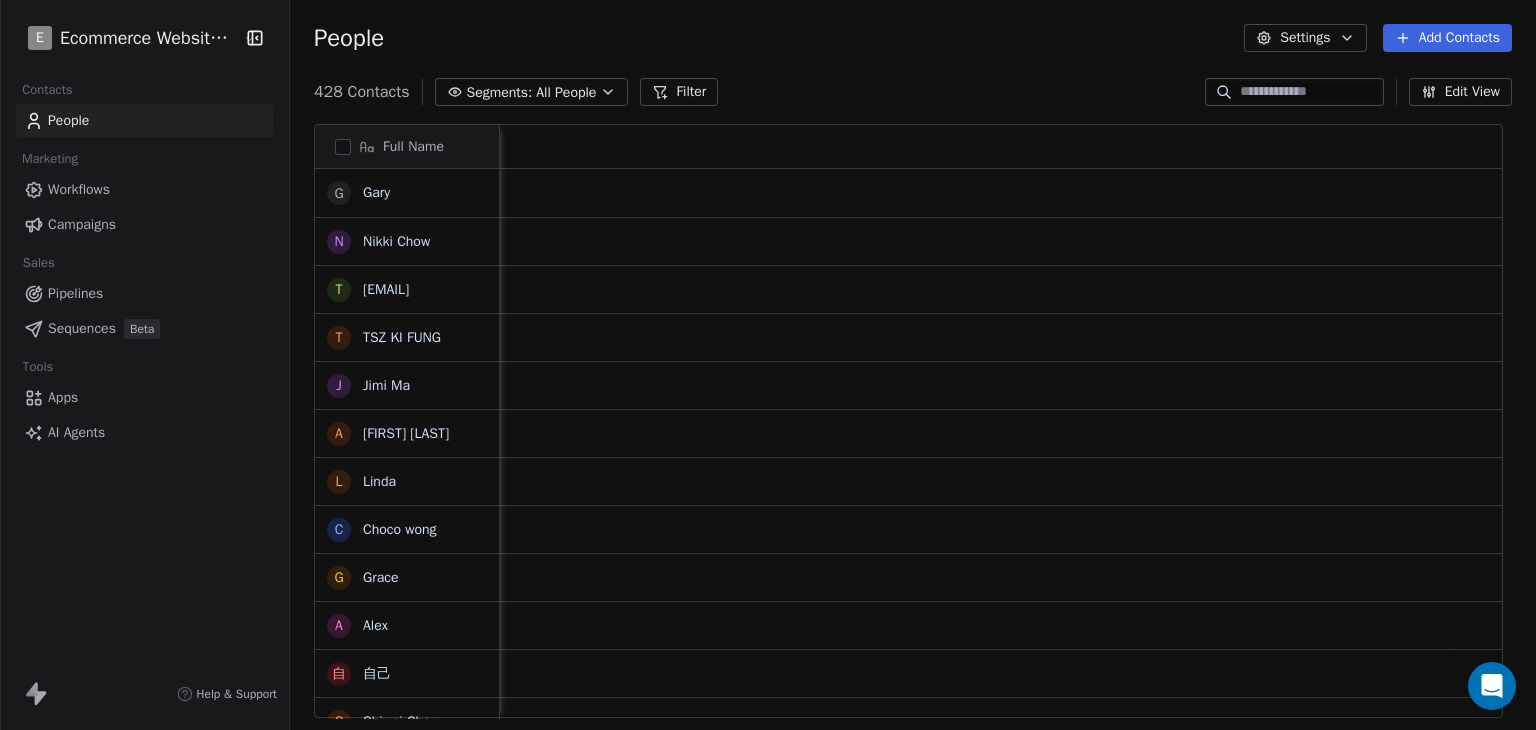 scroll, scrollTop: 0, scrollLeft: 0, axis: both 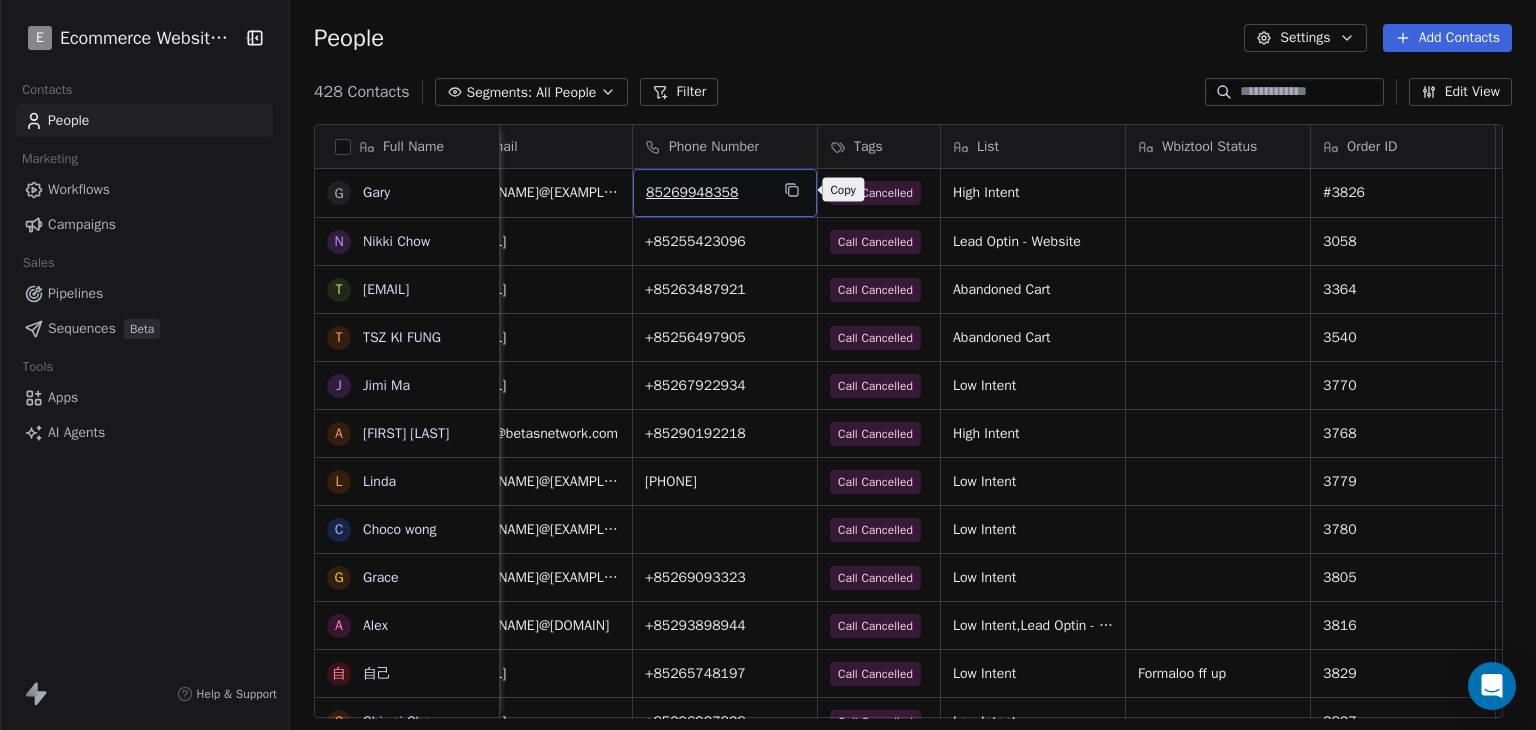click 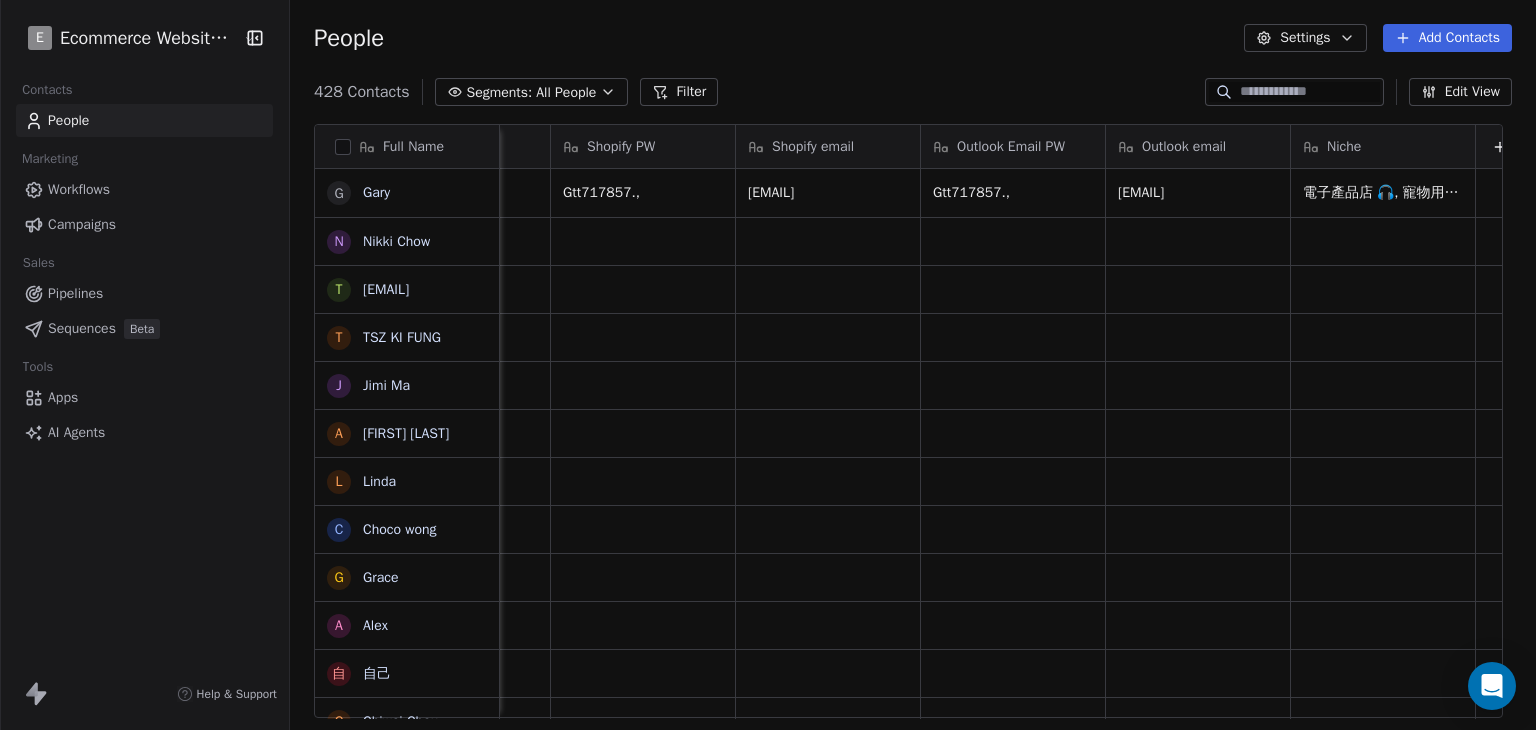 scroll, scrollTop: 0, scrollLeft: 2317, axis: horizontal 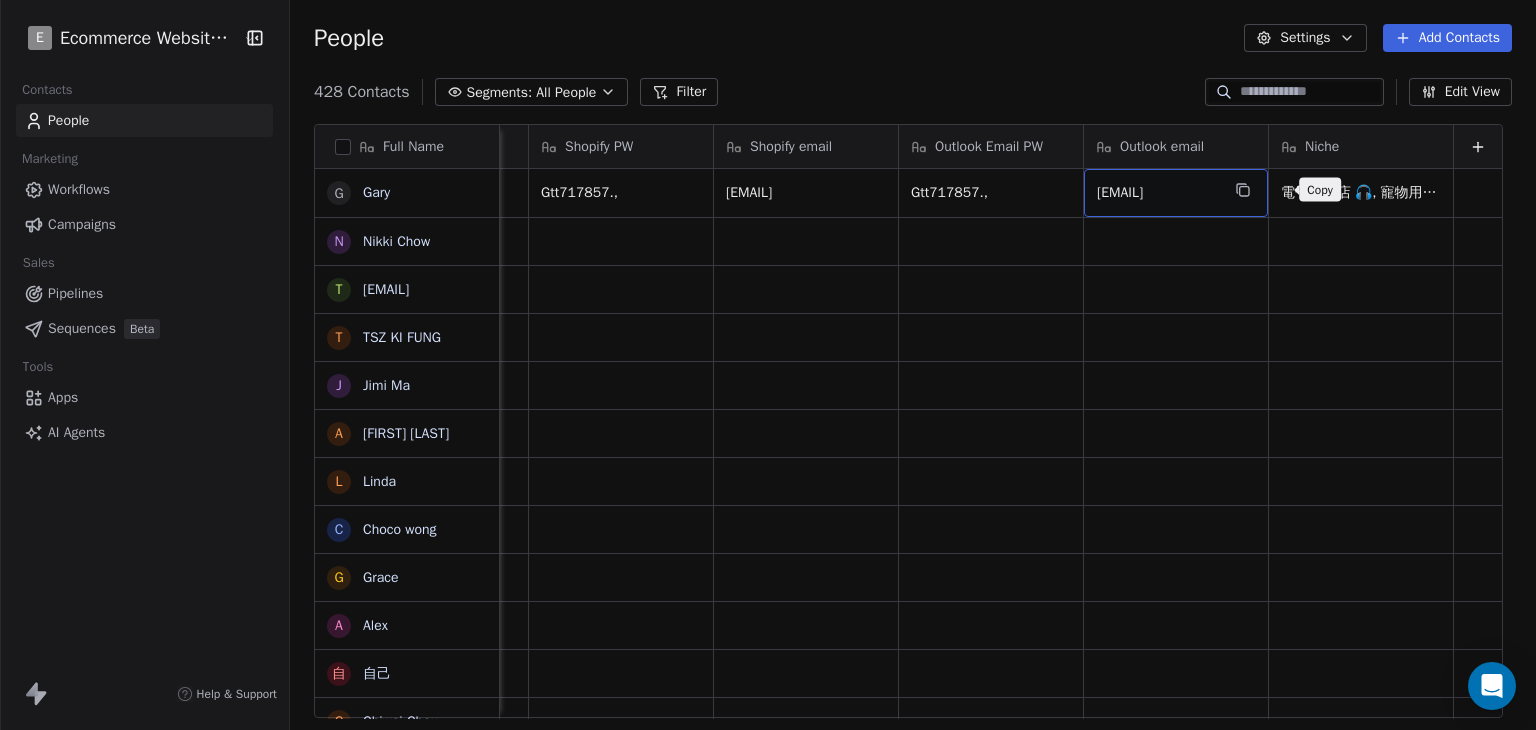 click 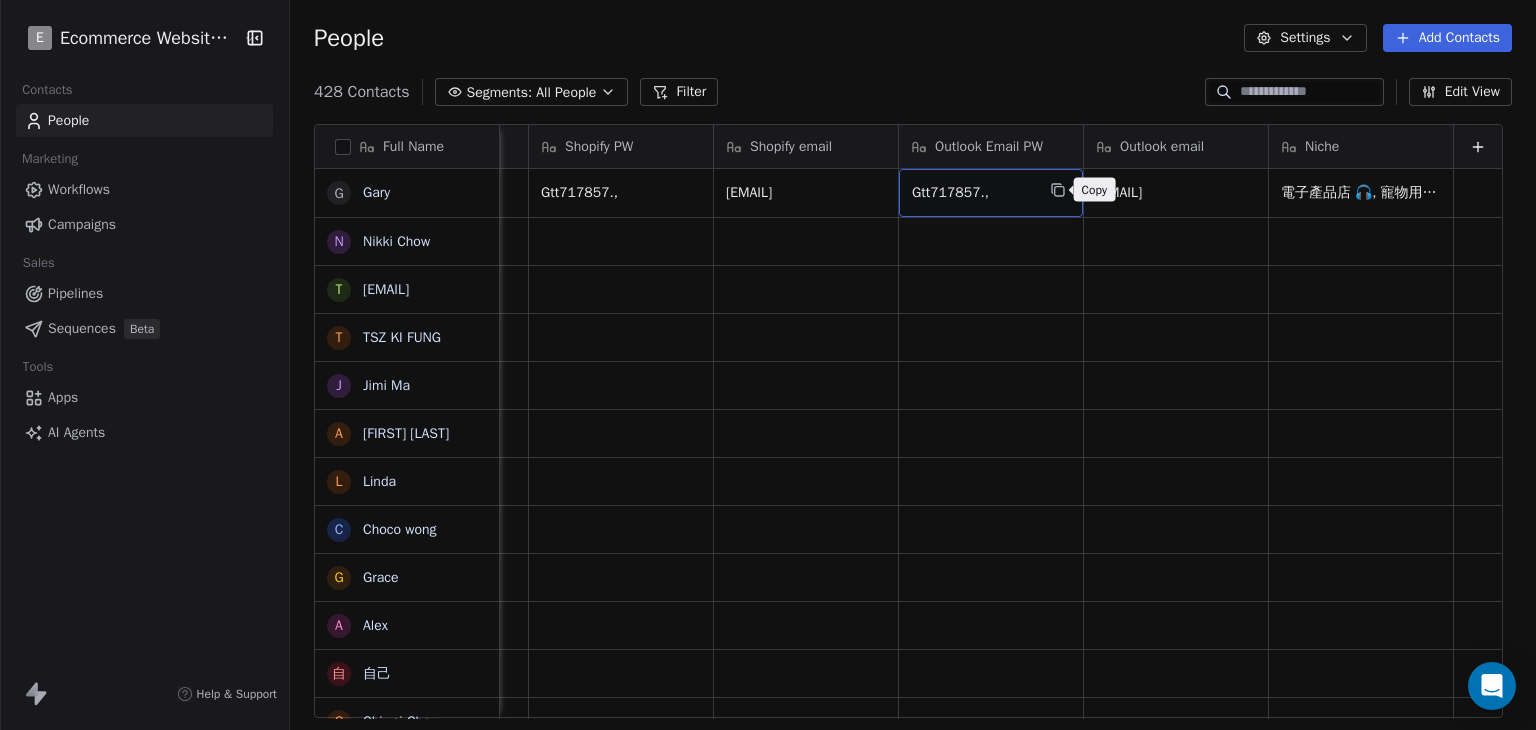 click 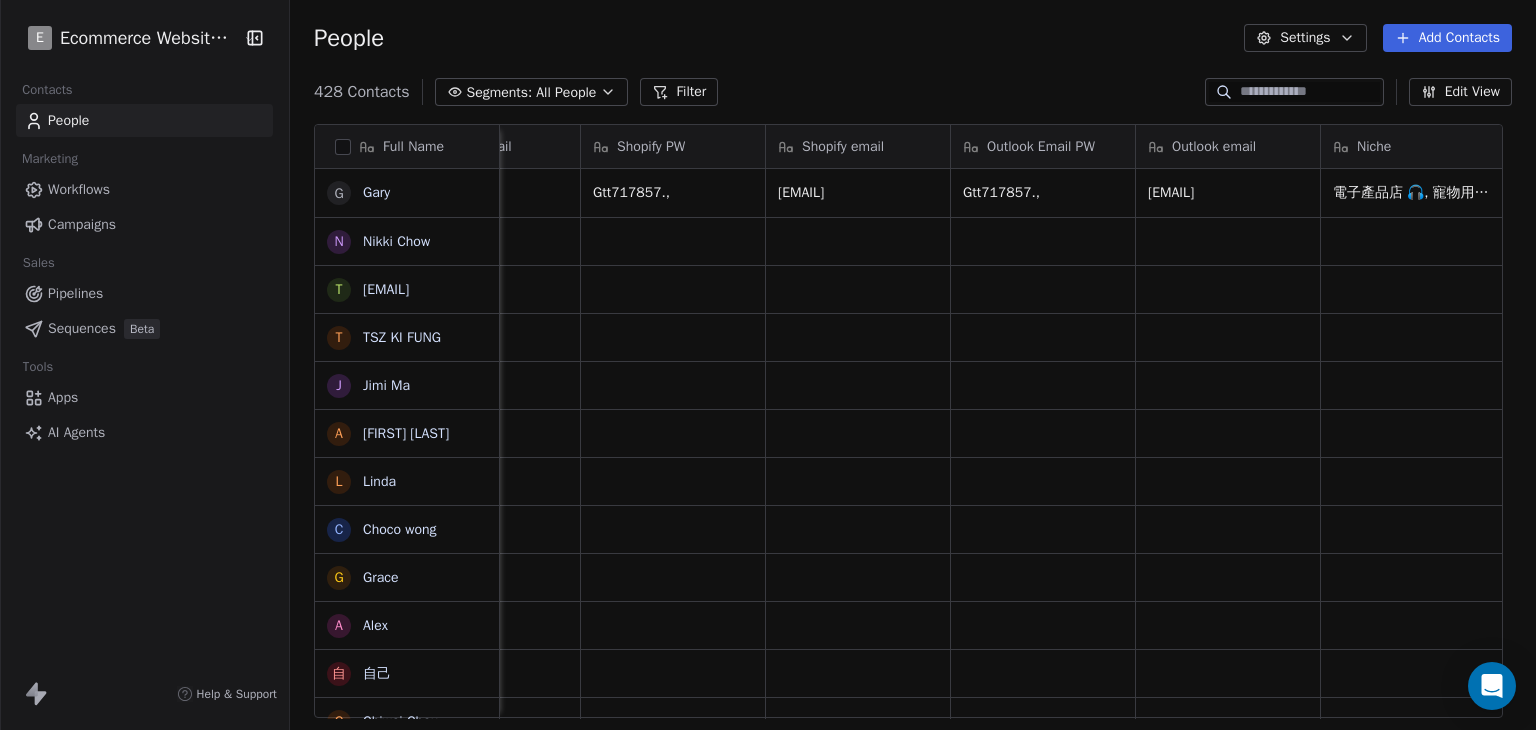 scroll, scrollTop: 0, scrollLeft: 2317, axis: horizontal 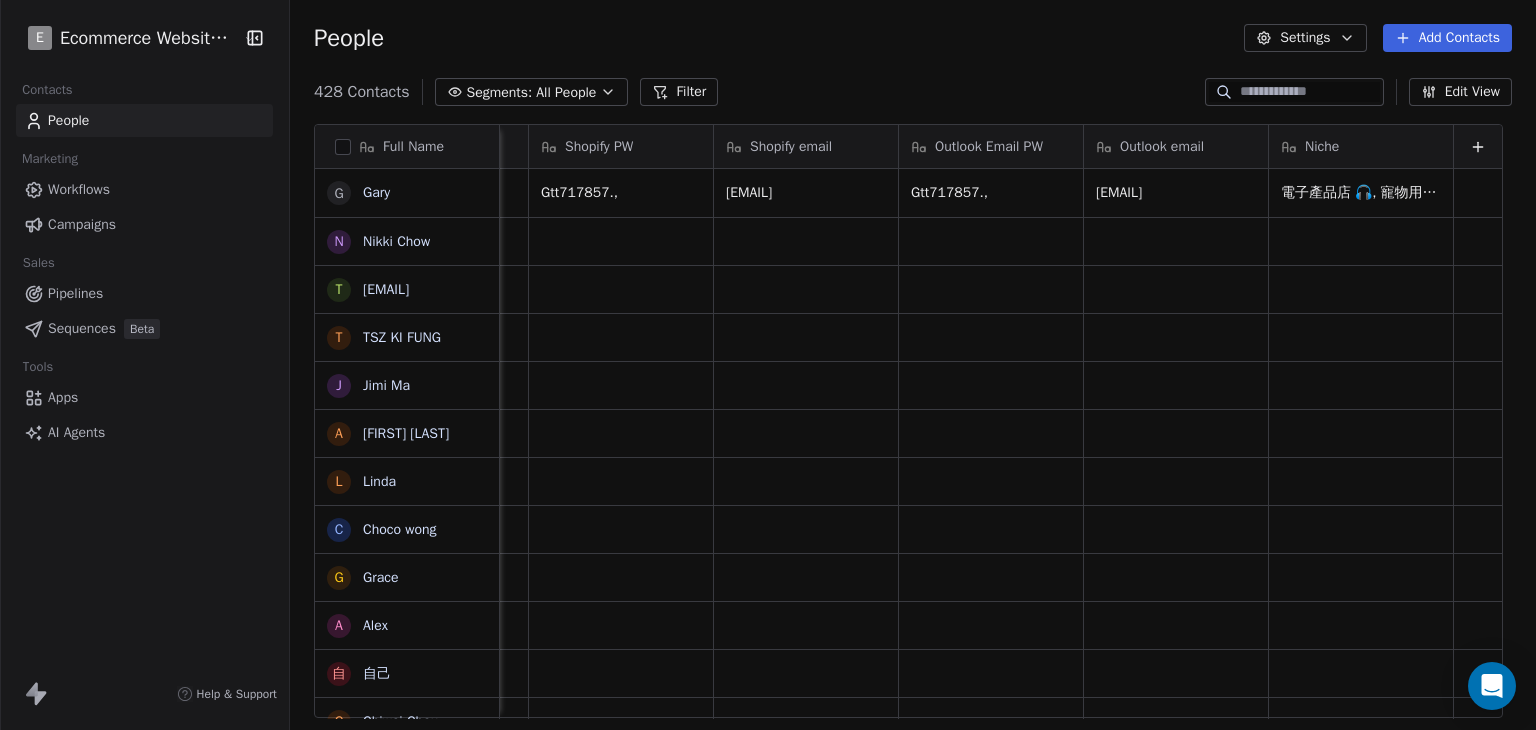 click on "Edit View" at bounding box center [1460, 92] 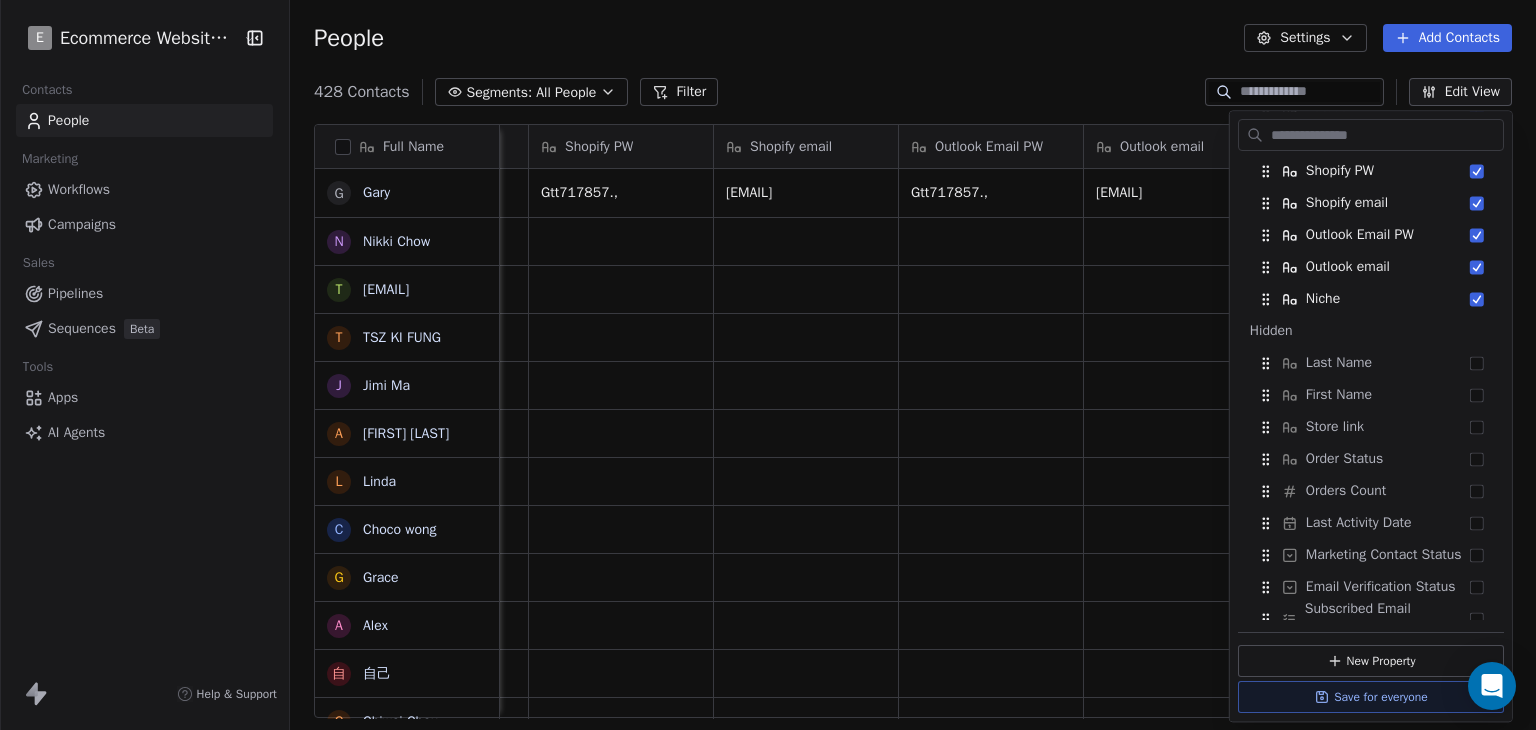 scroll, scrollTop: 563, scrollLeft: 0, axis: vertical 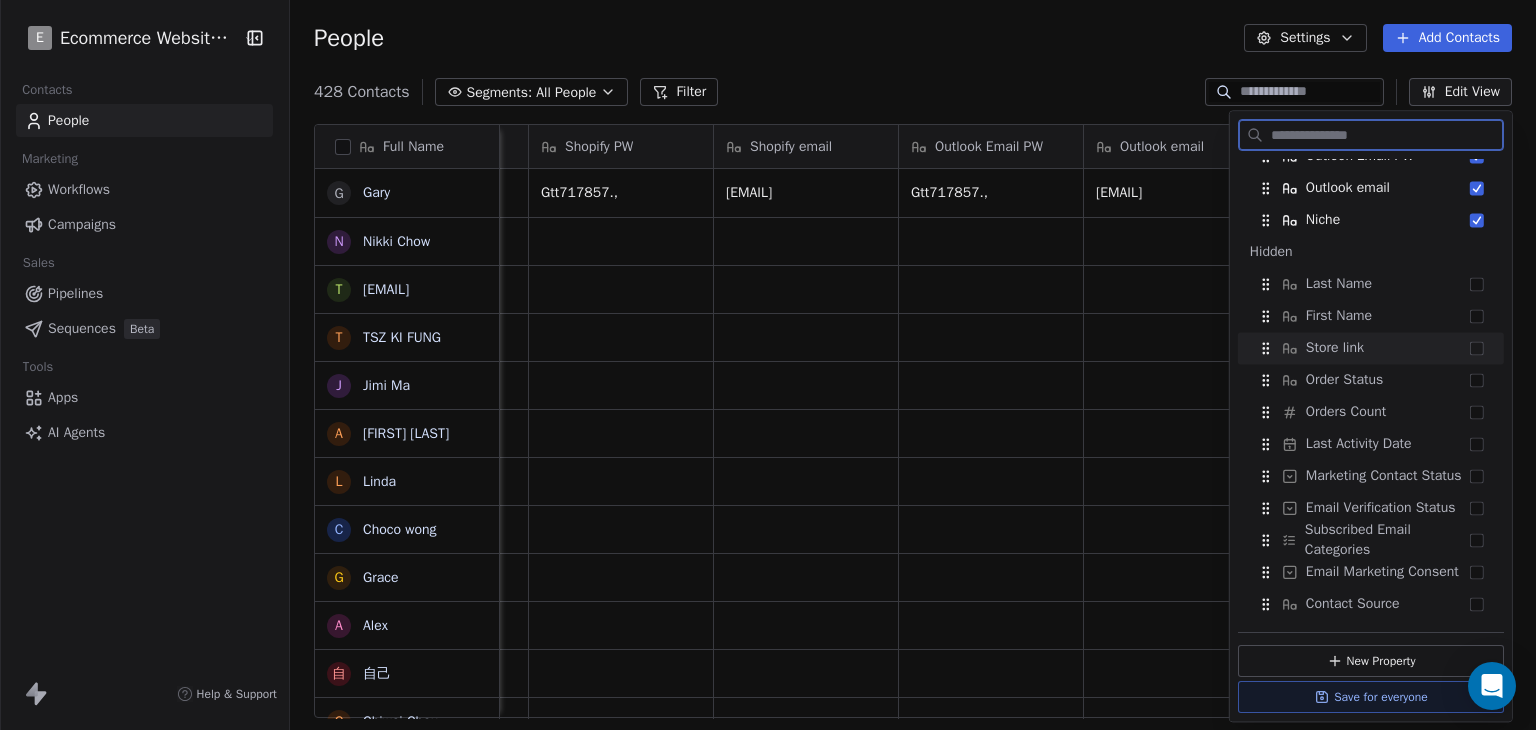 click on "Store link" at bounding box center (1335, 348) 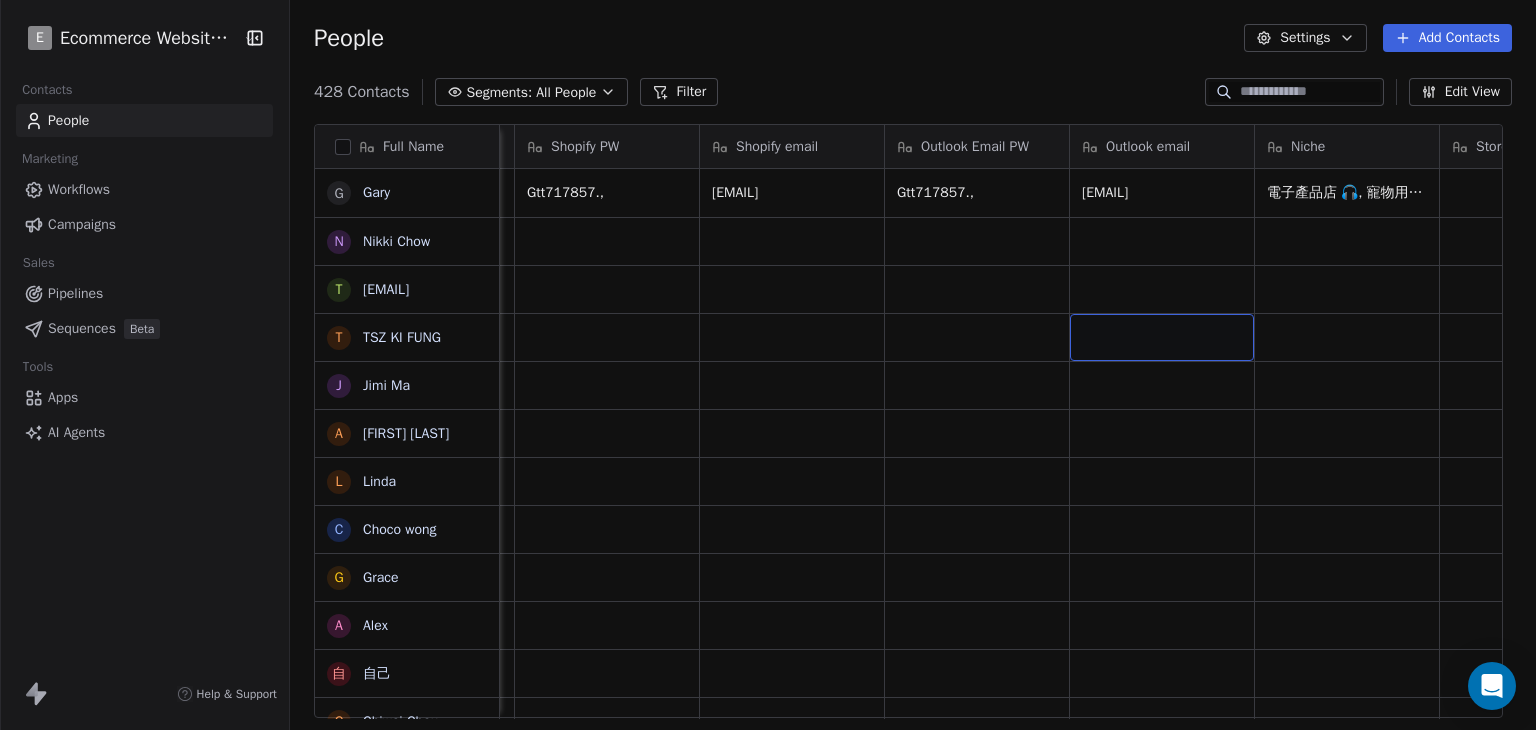 scroll, scrollTop: 0, scrollLeft: 2503, axis: horizontal 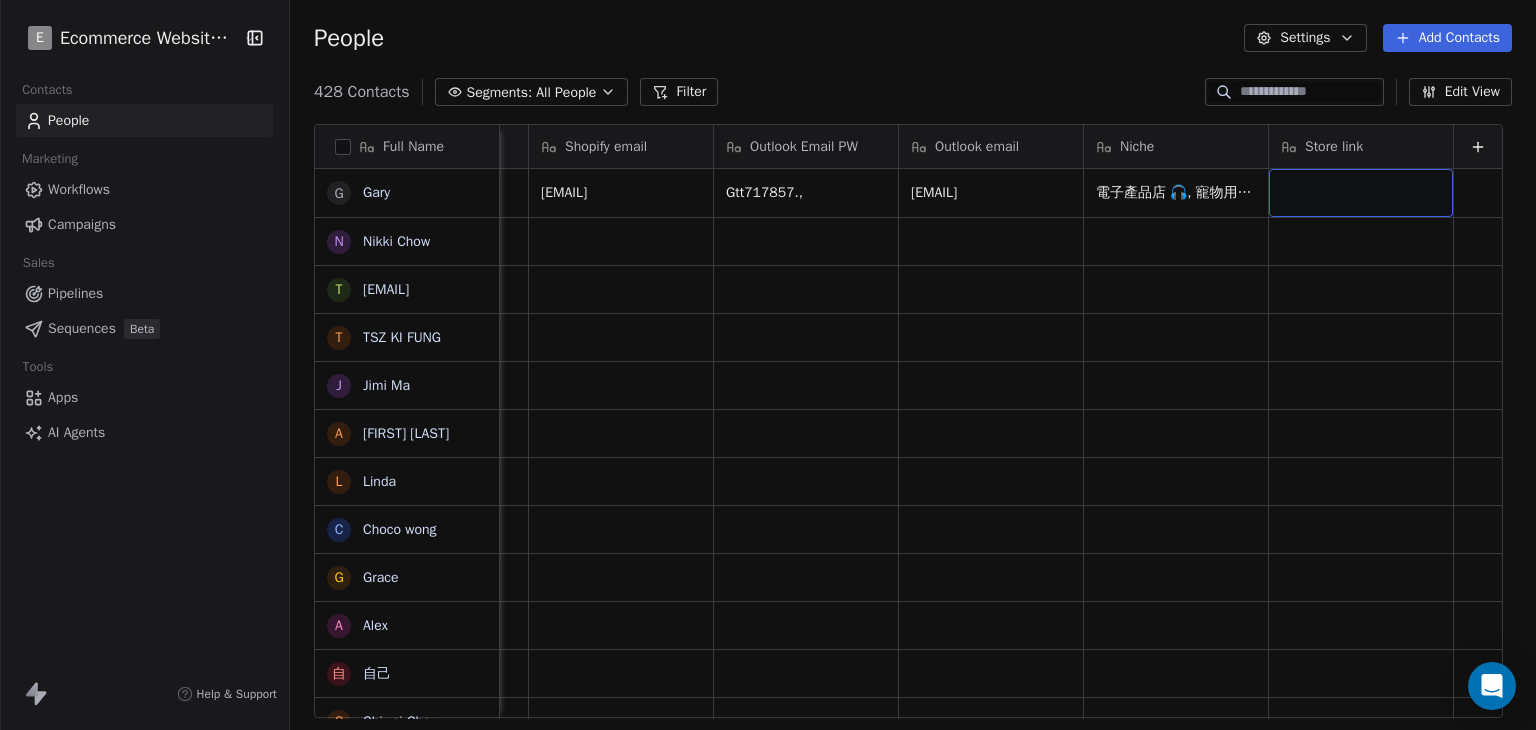 click at bounding box center [1361, 193] 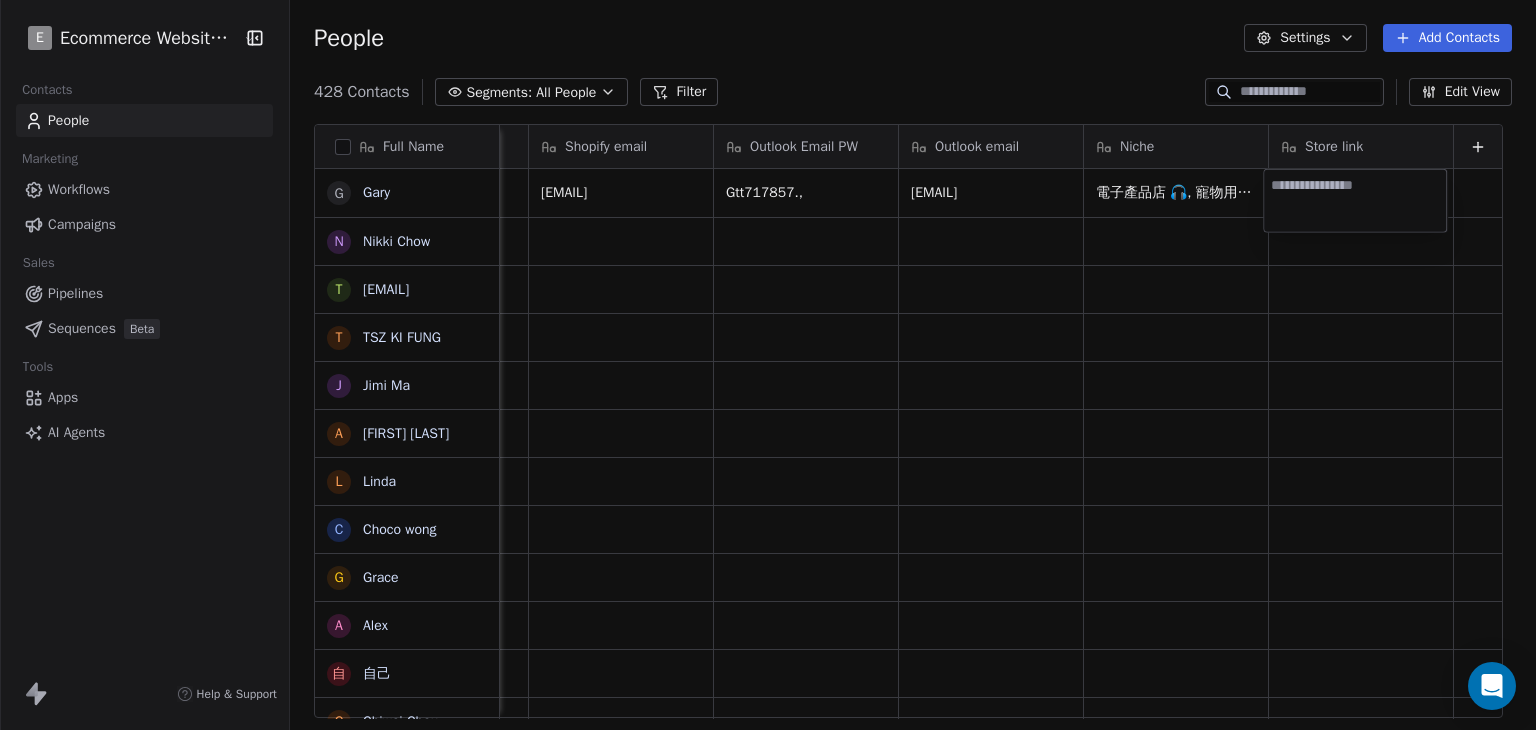 type on "**********" 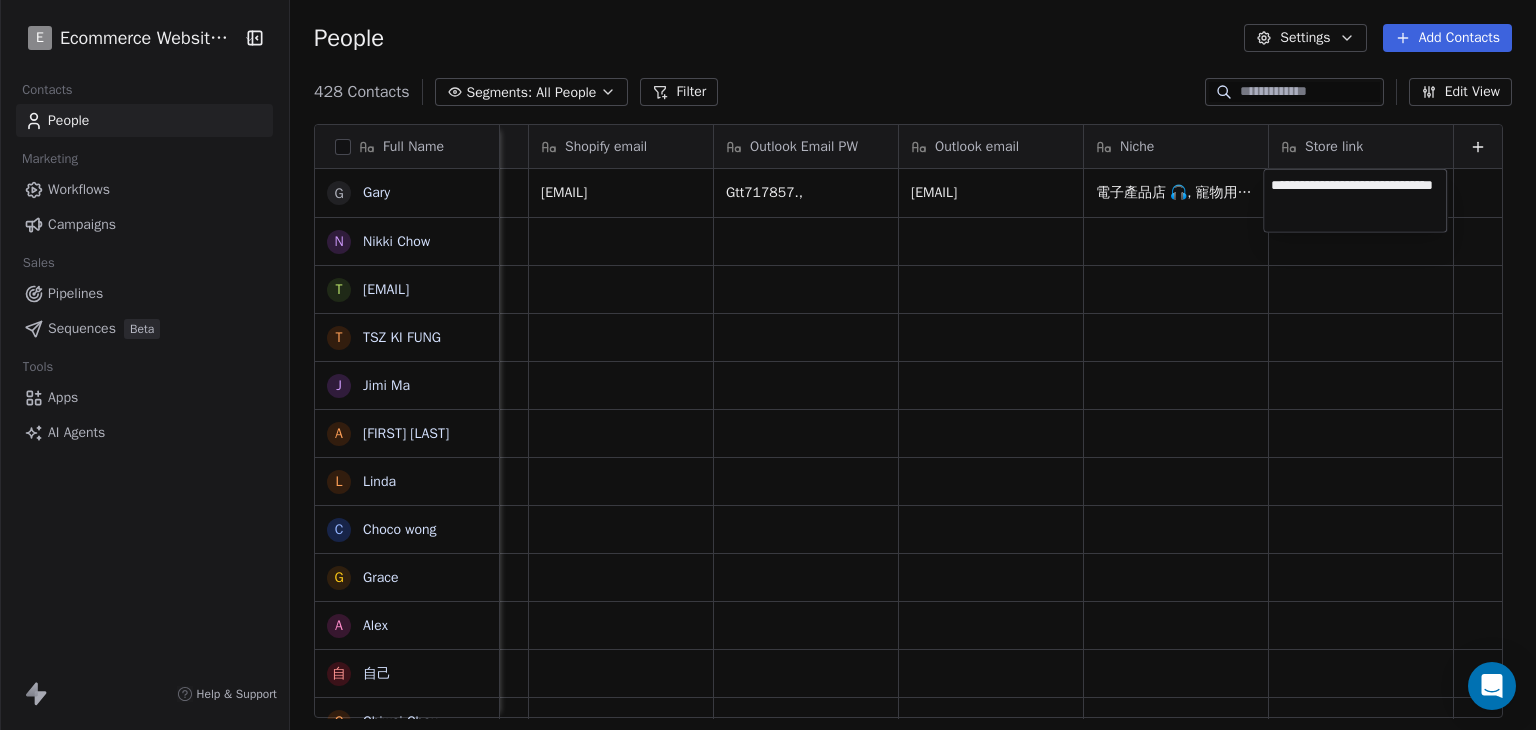 drag, startPoint x: 1317, startPoint y: 346, endPoint x: 1240, endPoint y: 300, distance: 89.693924 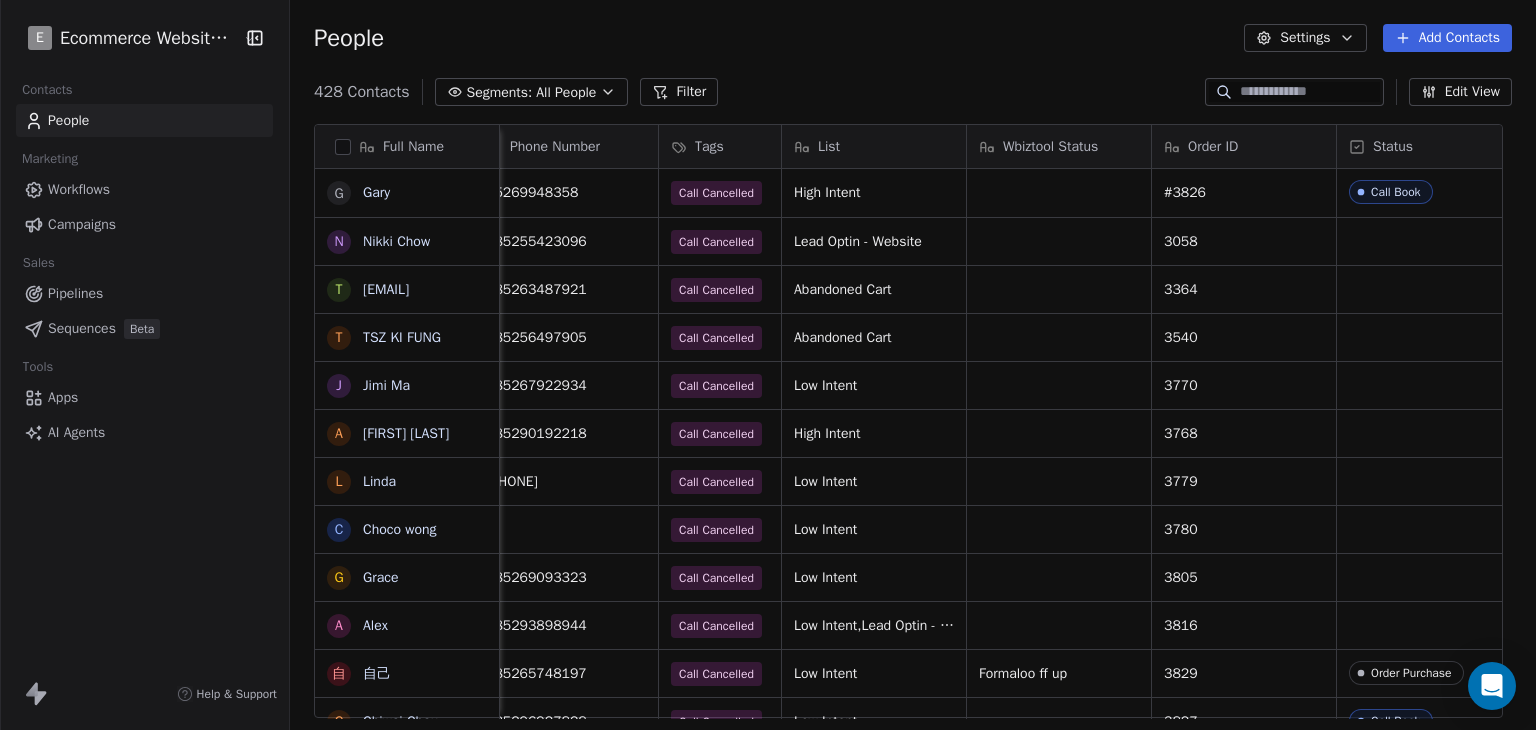 scroll, scrollTop: 0, scrollLeft: 734, axis: horizontal 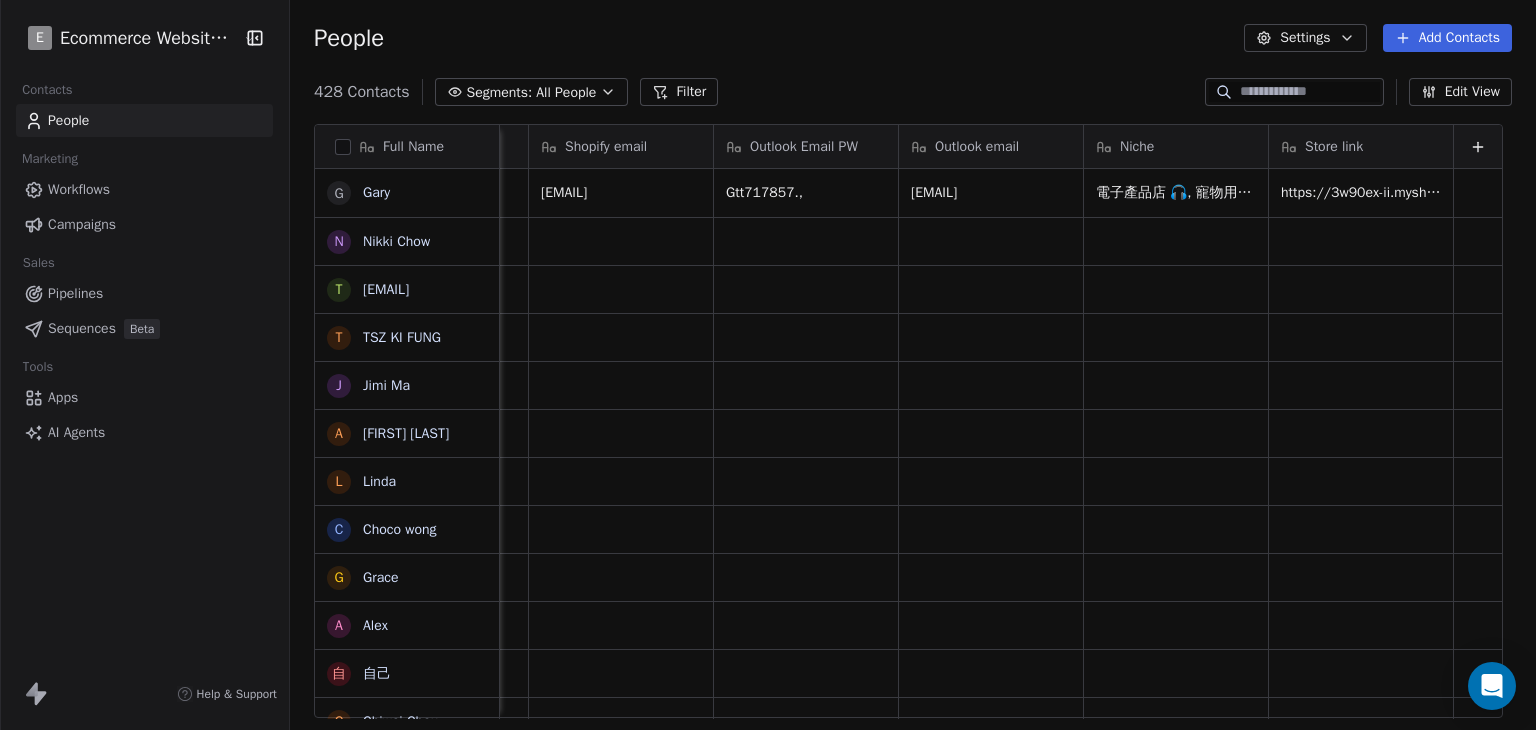 click on "Edit View" at bounding box center (1460, 92) 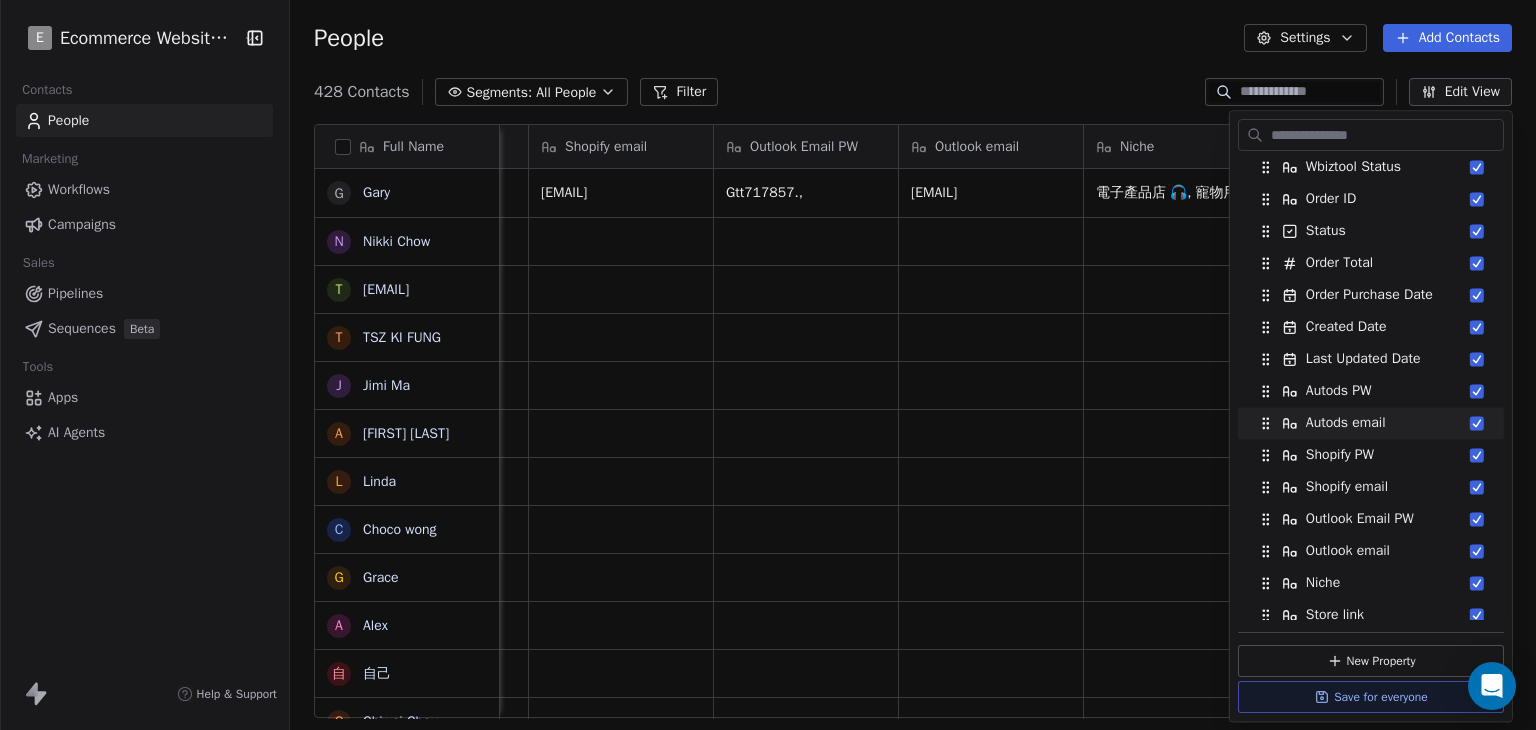 scroll, scrollTop: 300, scrollLeft: 0, axis: vertical 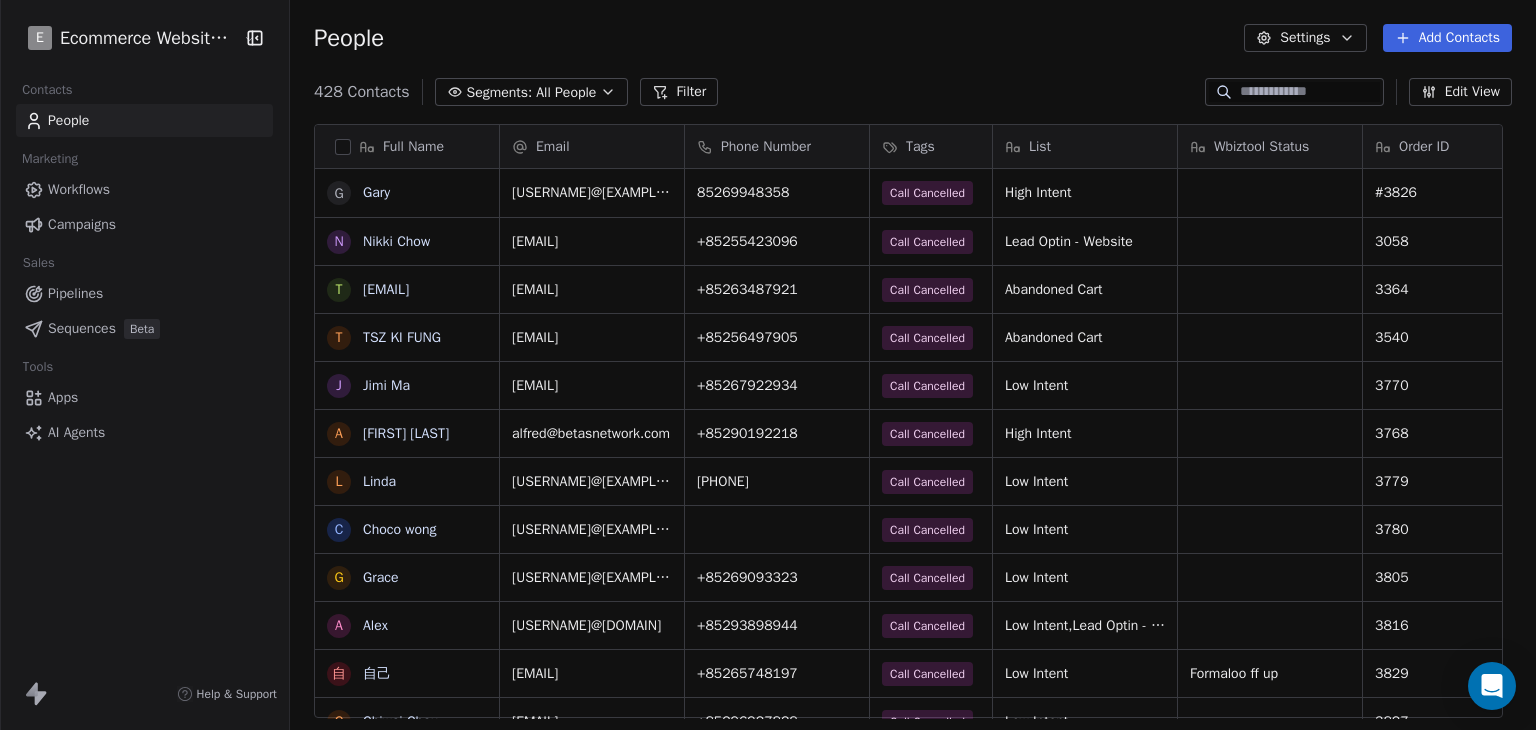 click at bounding box center [1294, 92] 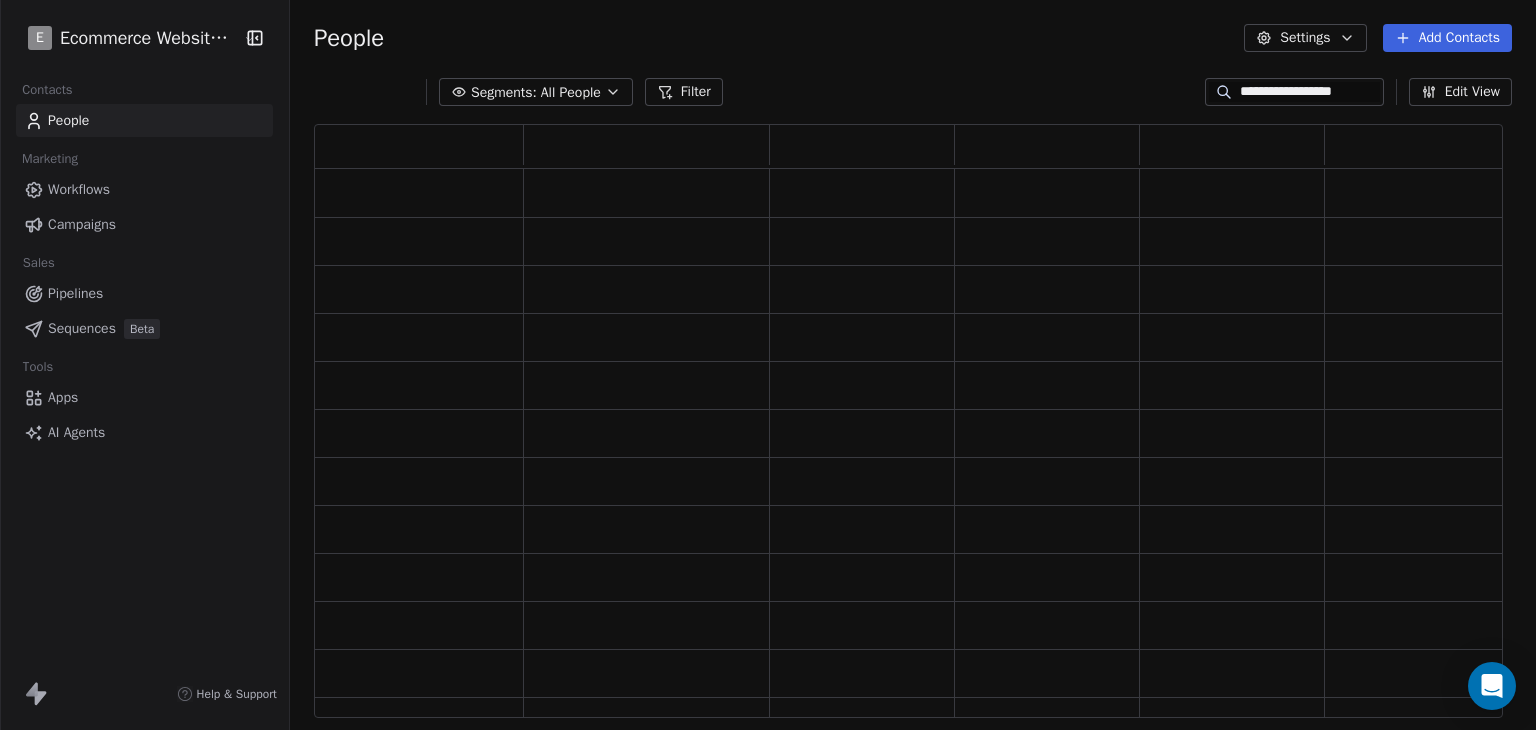 type on "**********" 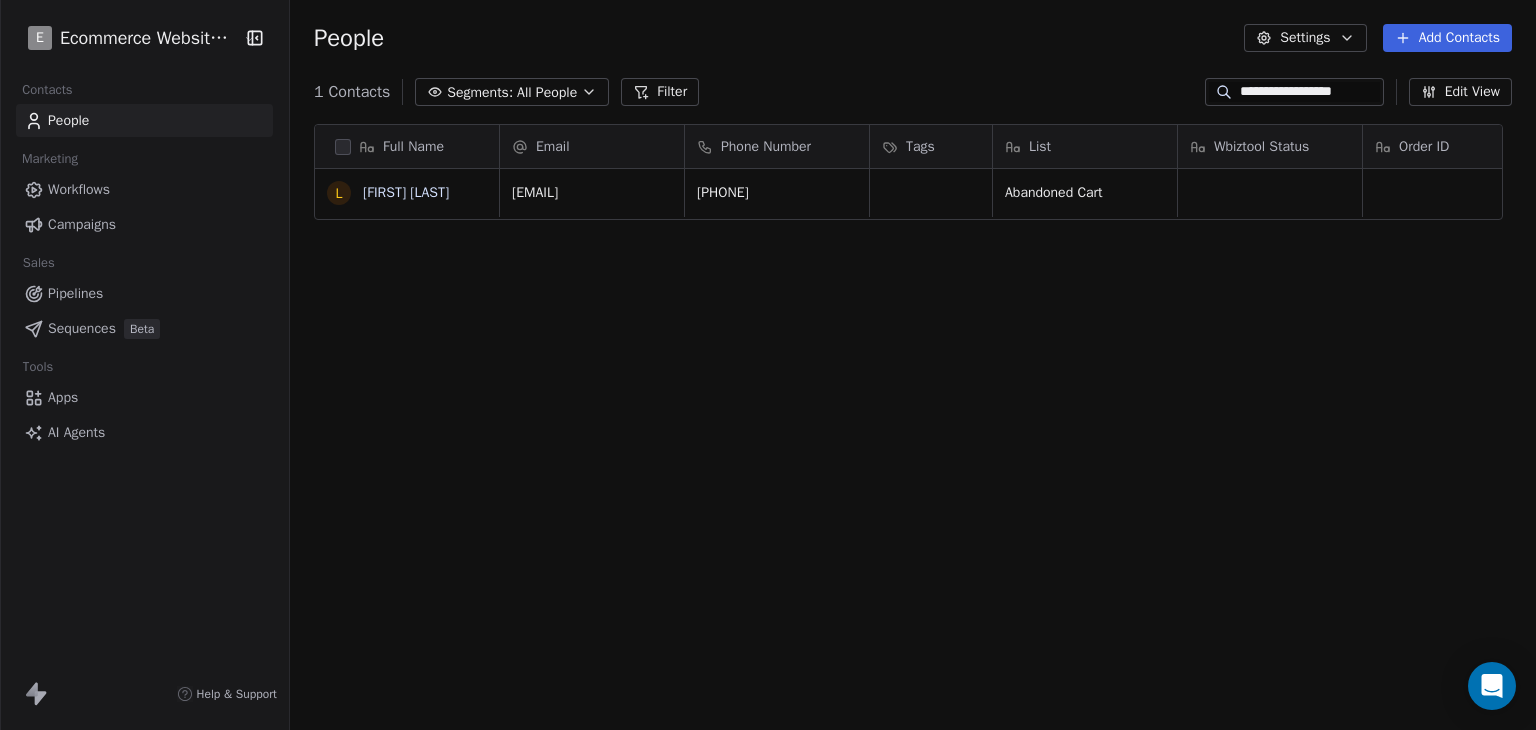 scroll, scrollTop: 16, scrollLeft: 16, axis: both 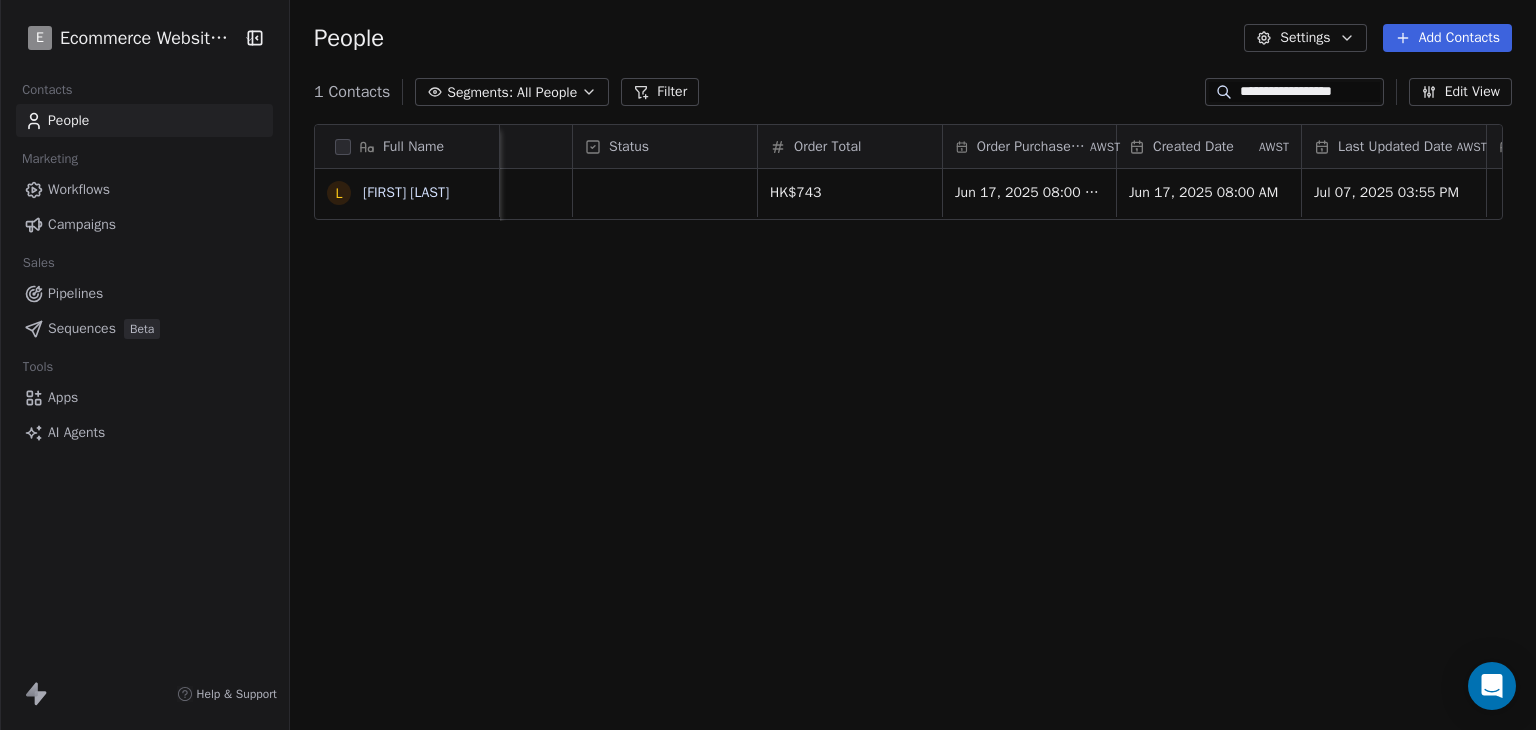 click on "**********" at bounding box center (1310, 92) 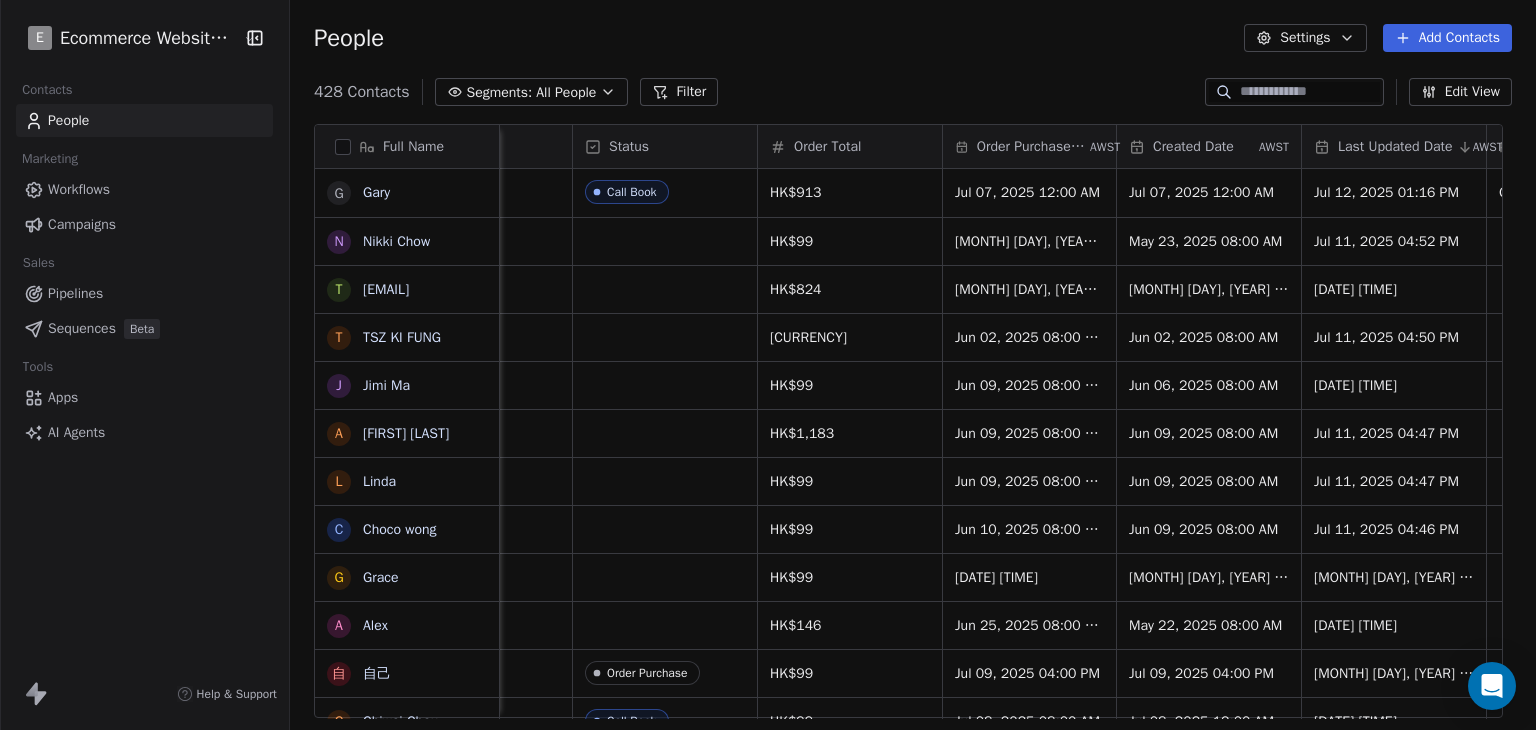 paste on "**********" 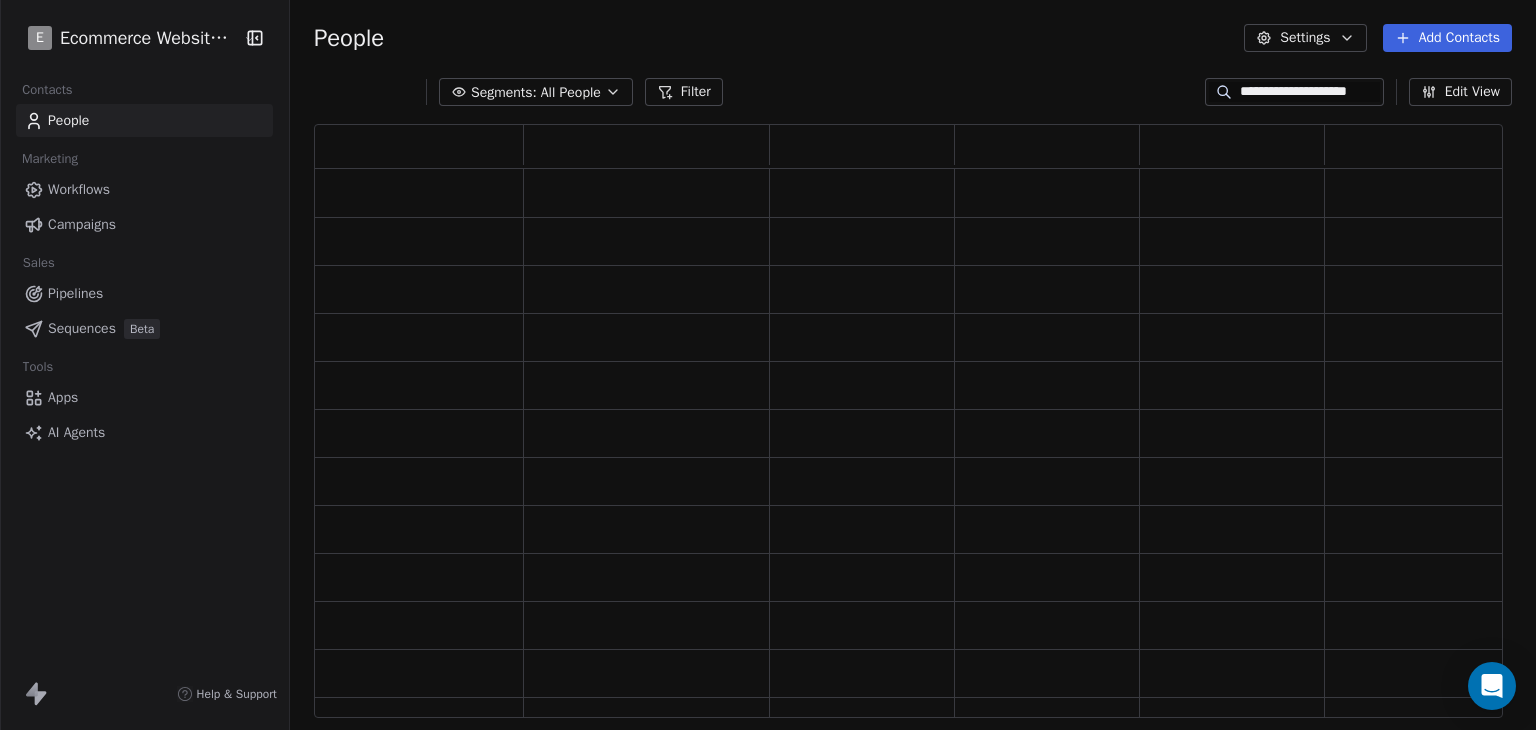 scroll, scrollTop: 16, scrollLeft: 16, axis: both 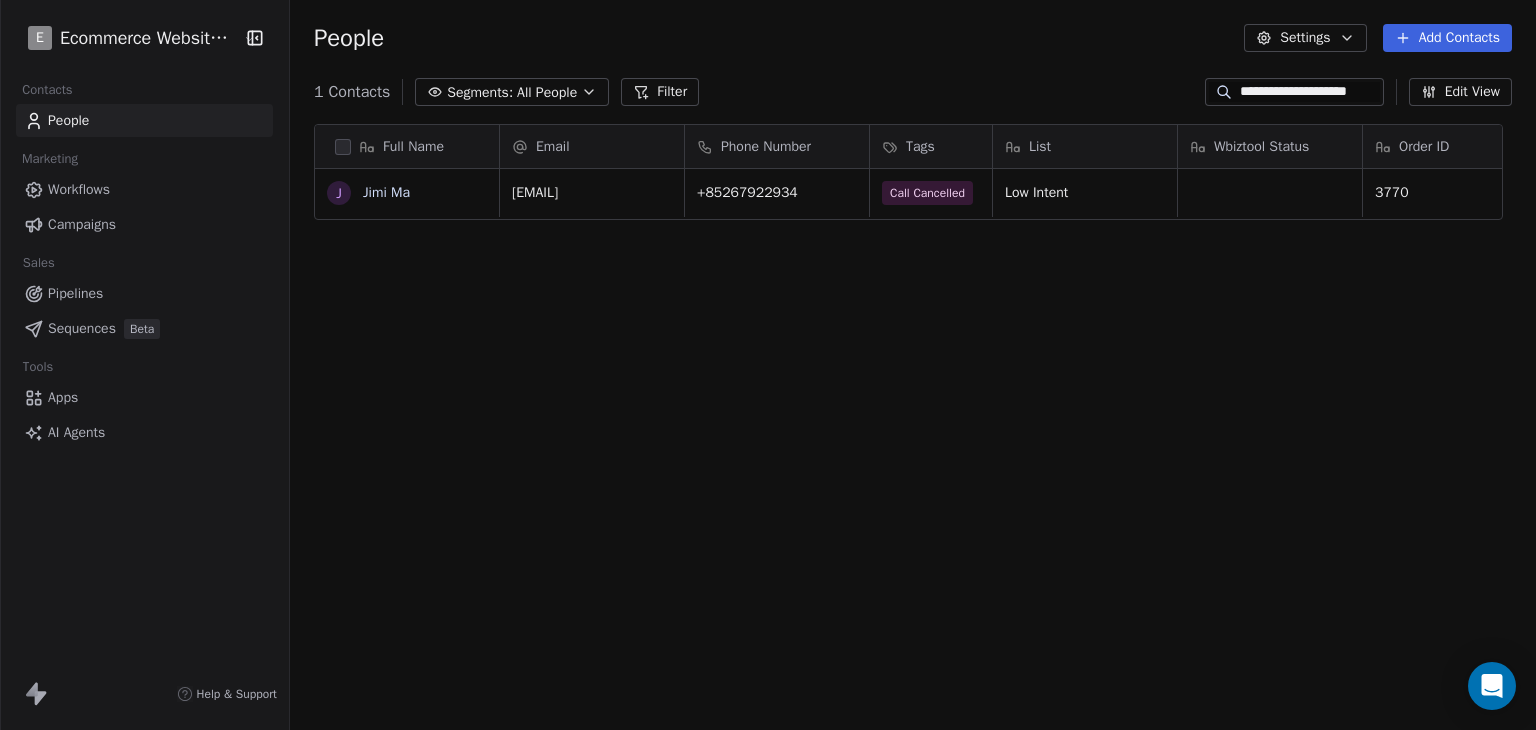 click on "**********" at bounding box center [1310, 92] 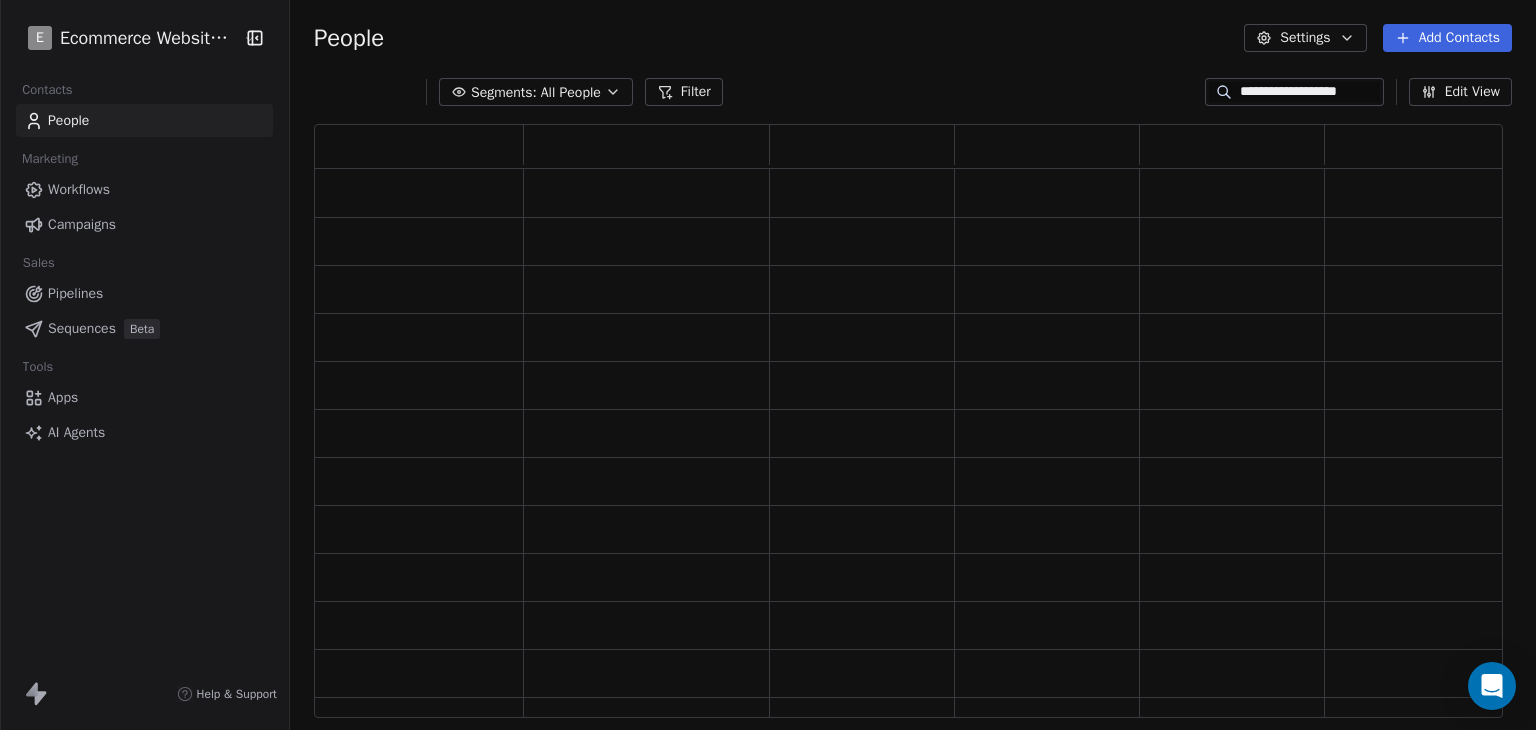 scroll, scrollTop: 16, scrollLeft: 16, axis: both 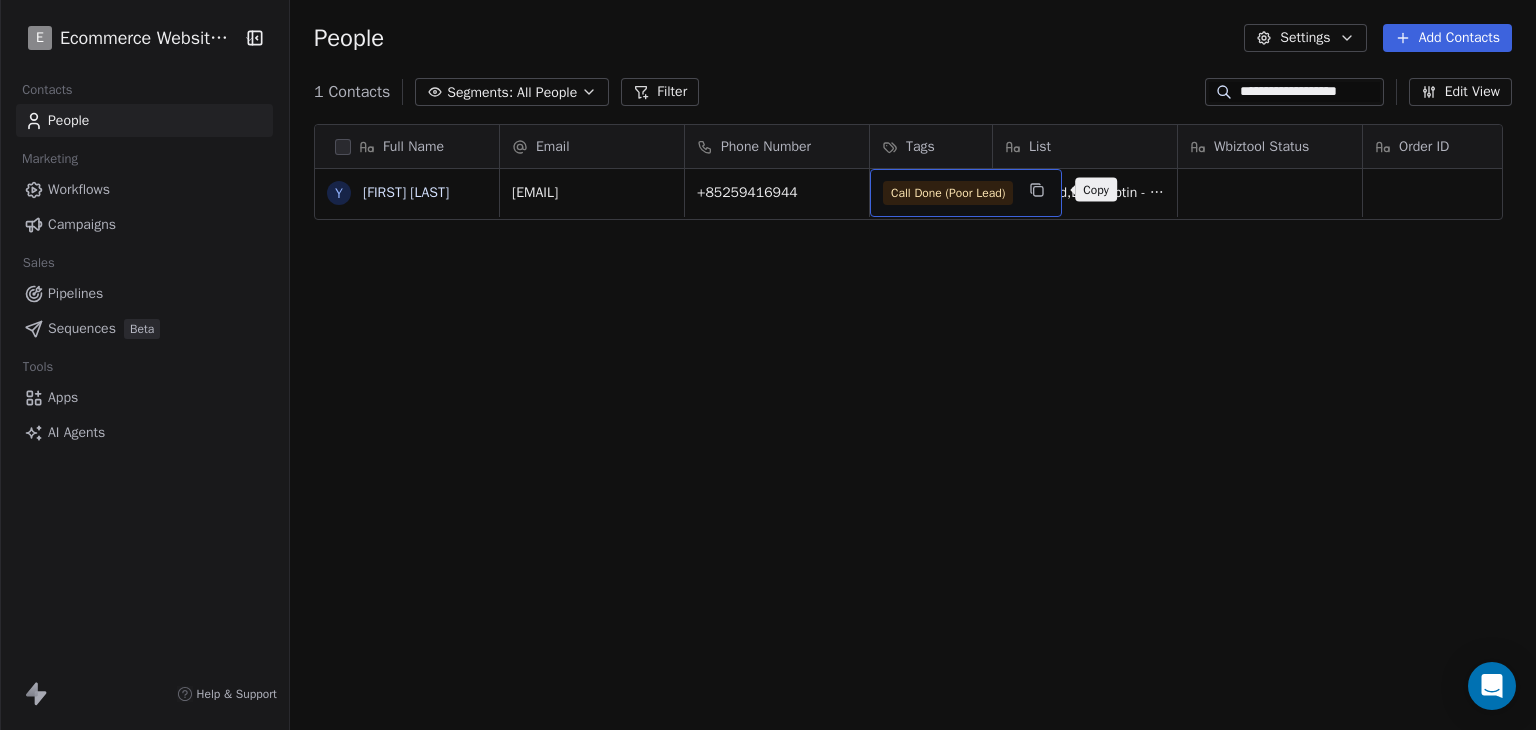 click 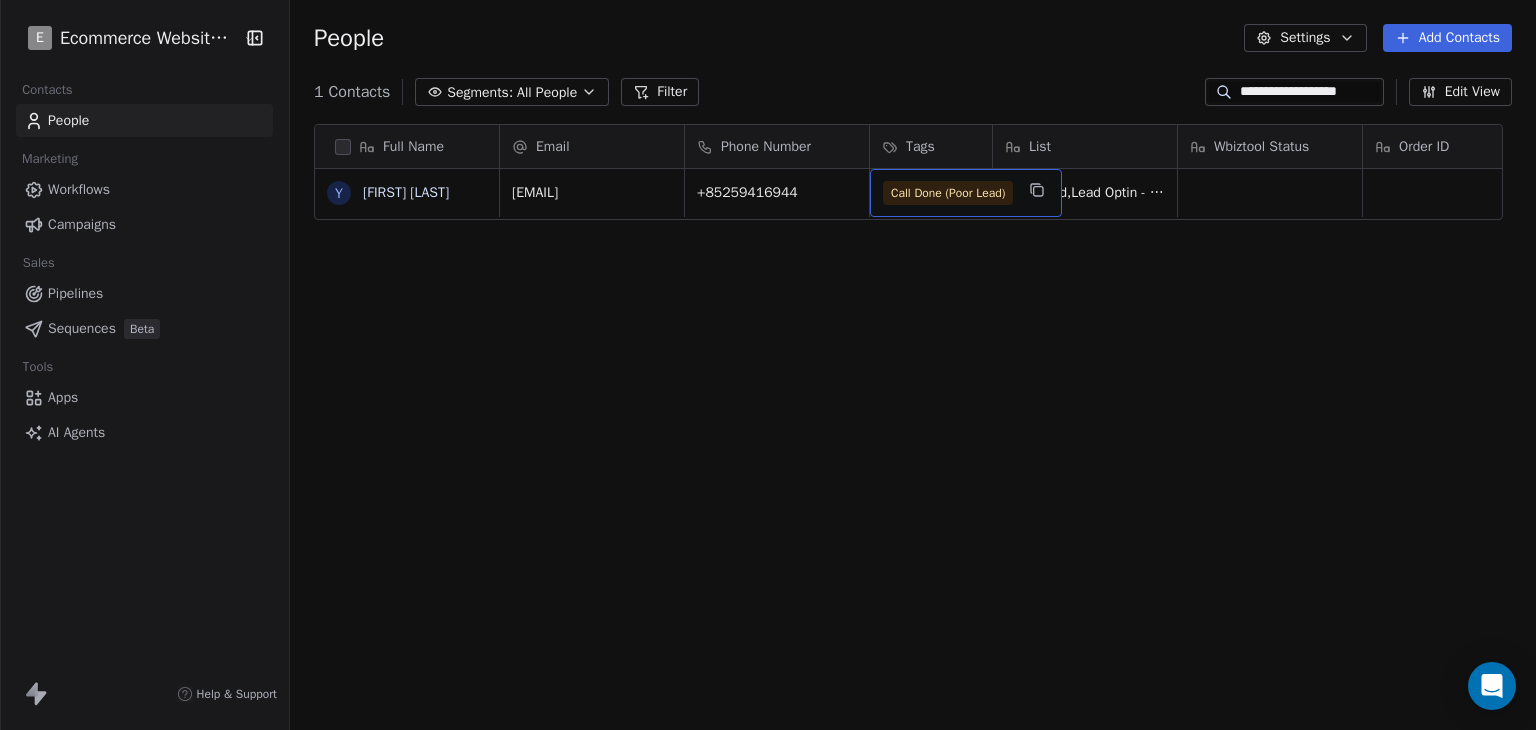 drag, startPoint x: 1020, startPoint y: 190, endPoint x: 989, endPoint y: 196, distance: 31.575306 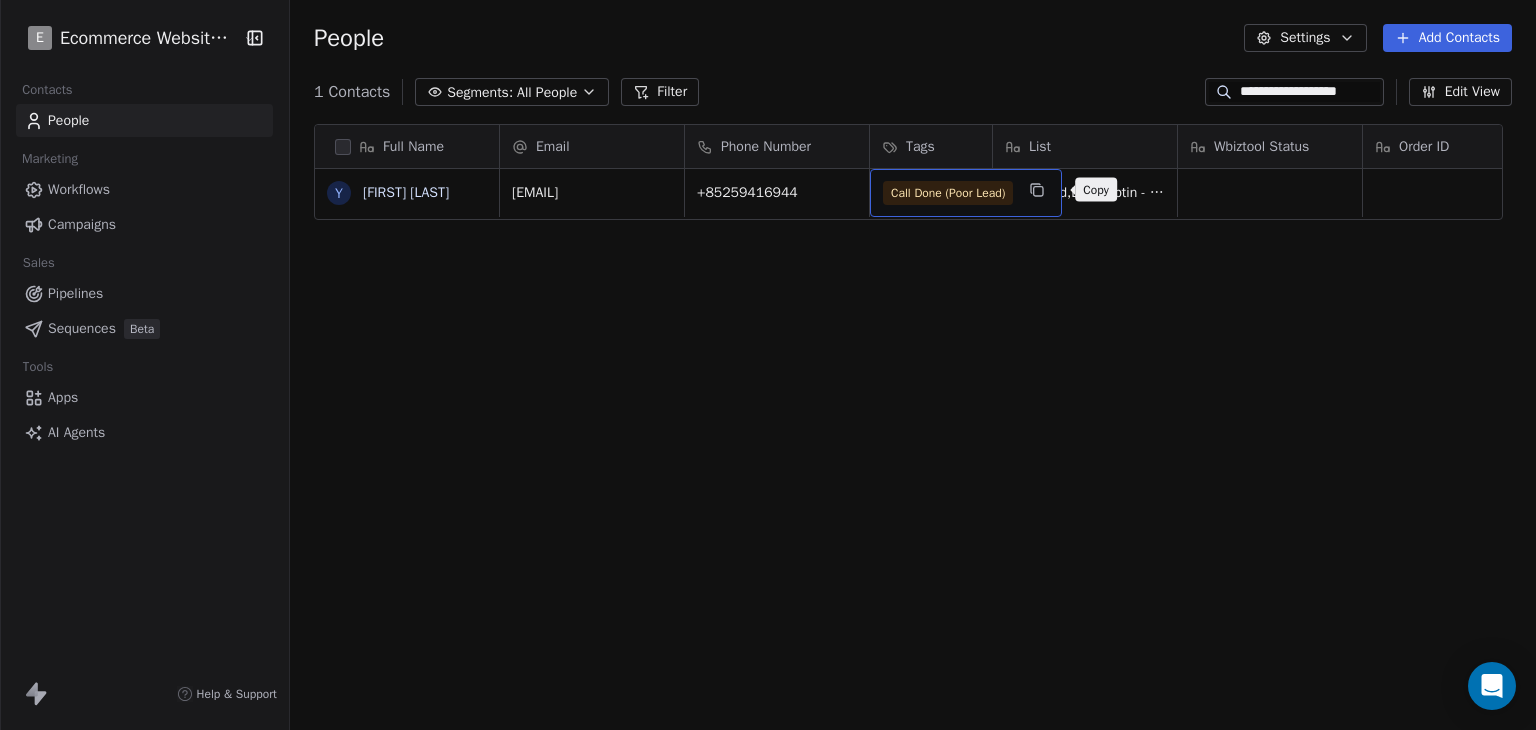 click 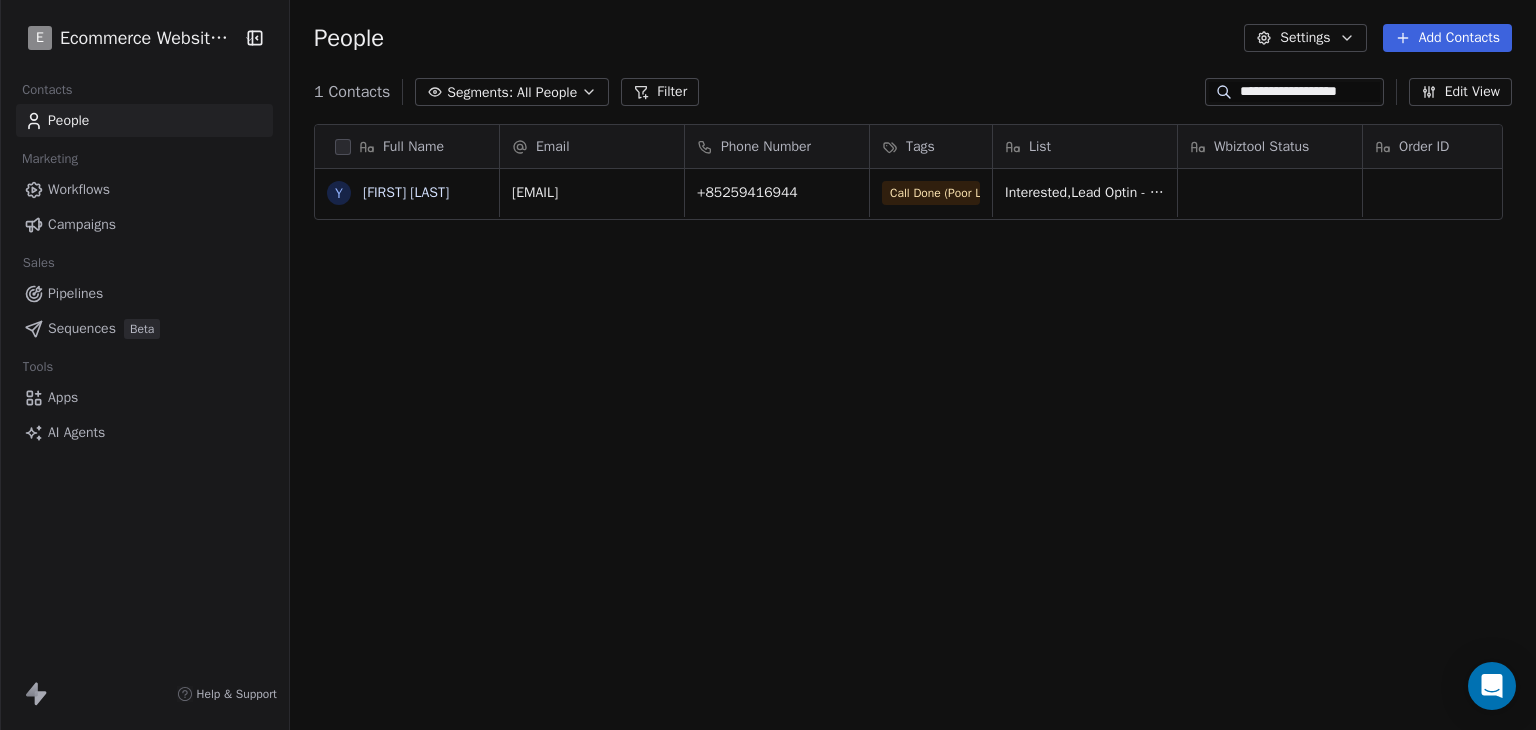 click on "**********" at bounding box center [1310, 92] 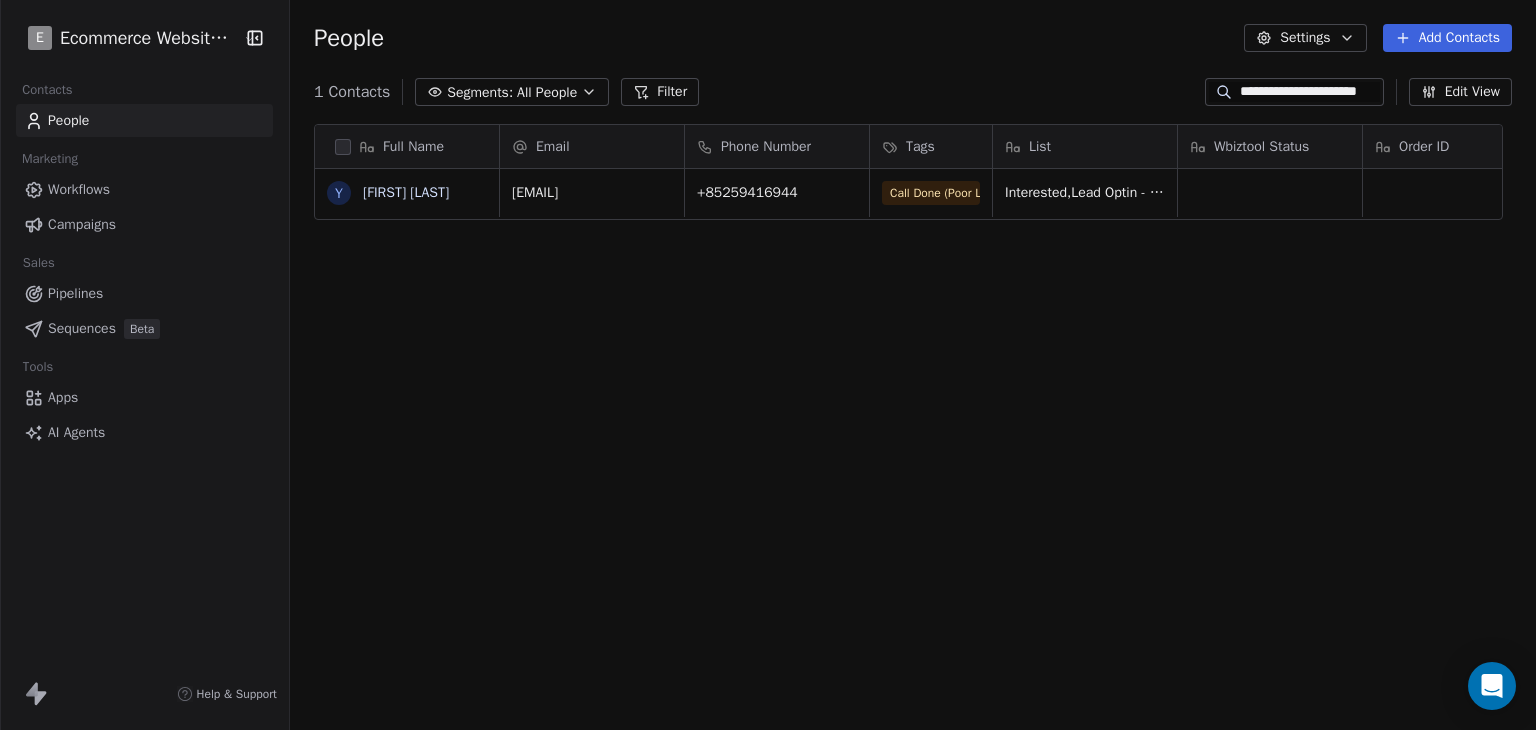scroll, scrollTop: 0, scrollLeft: 5, axis: horizontal 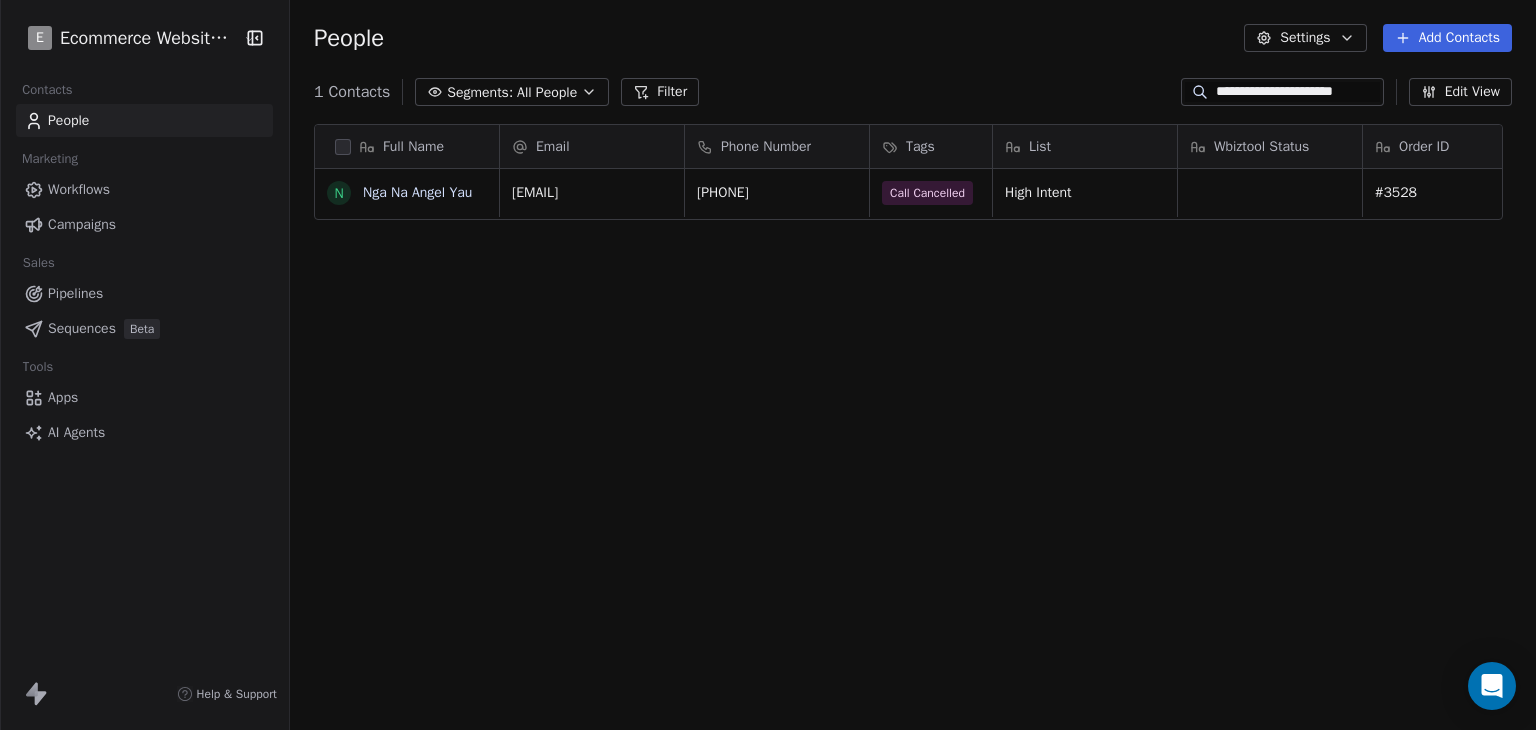 click on "**********" at bounding box center (1297, 92) 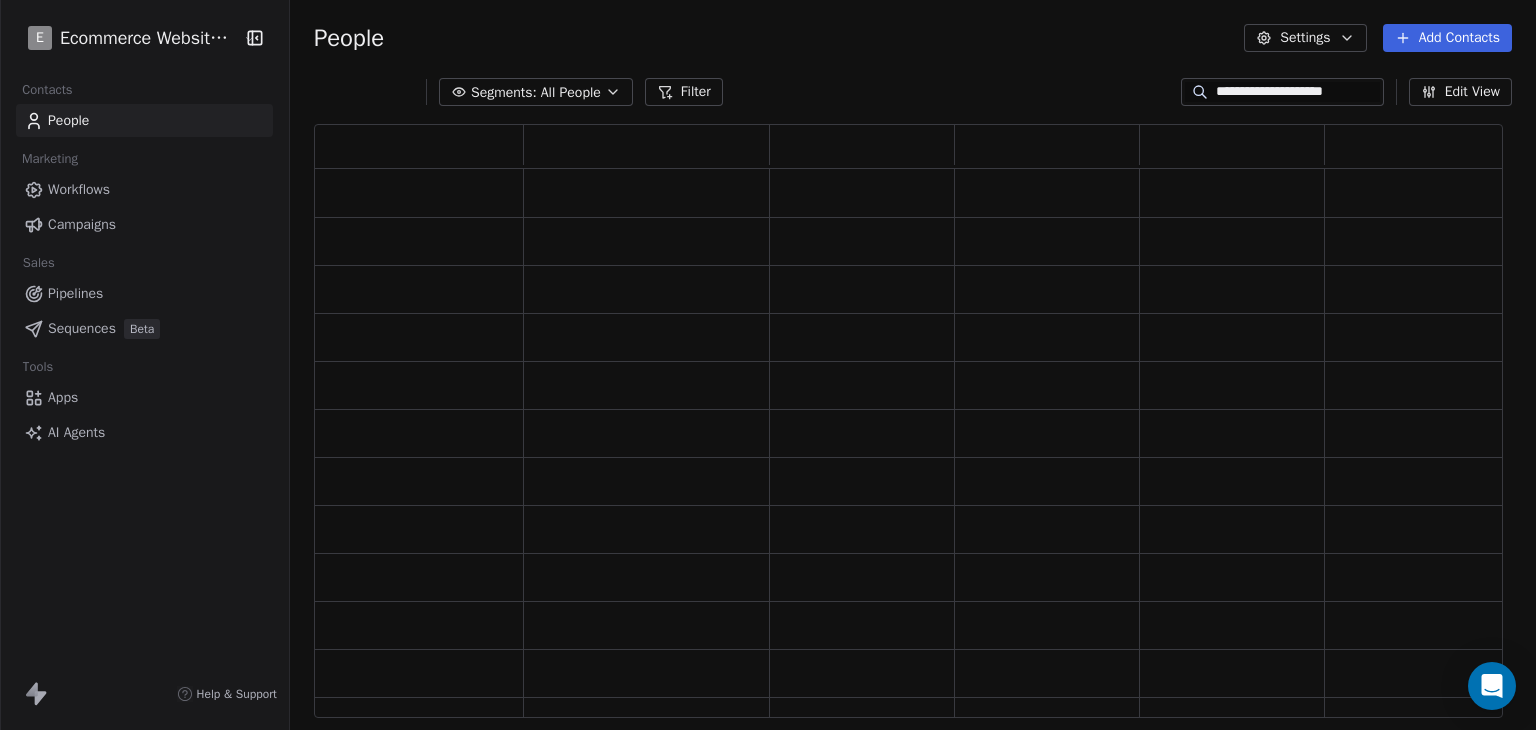 scroll, scrollTop: 16, scrollLeft: 16, axis: both 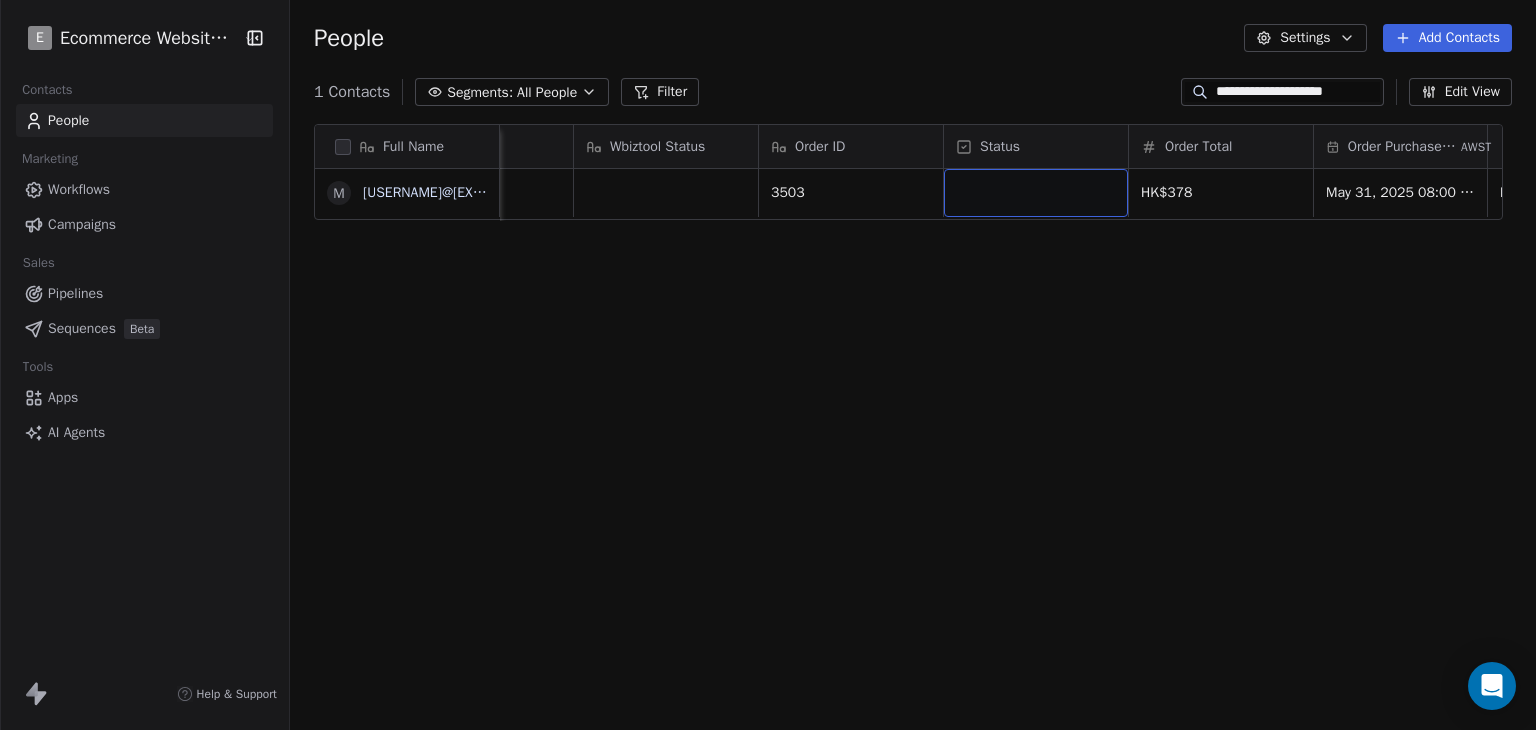 click at bounding box center [1036, 193] 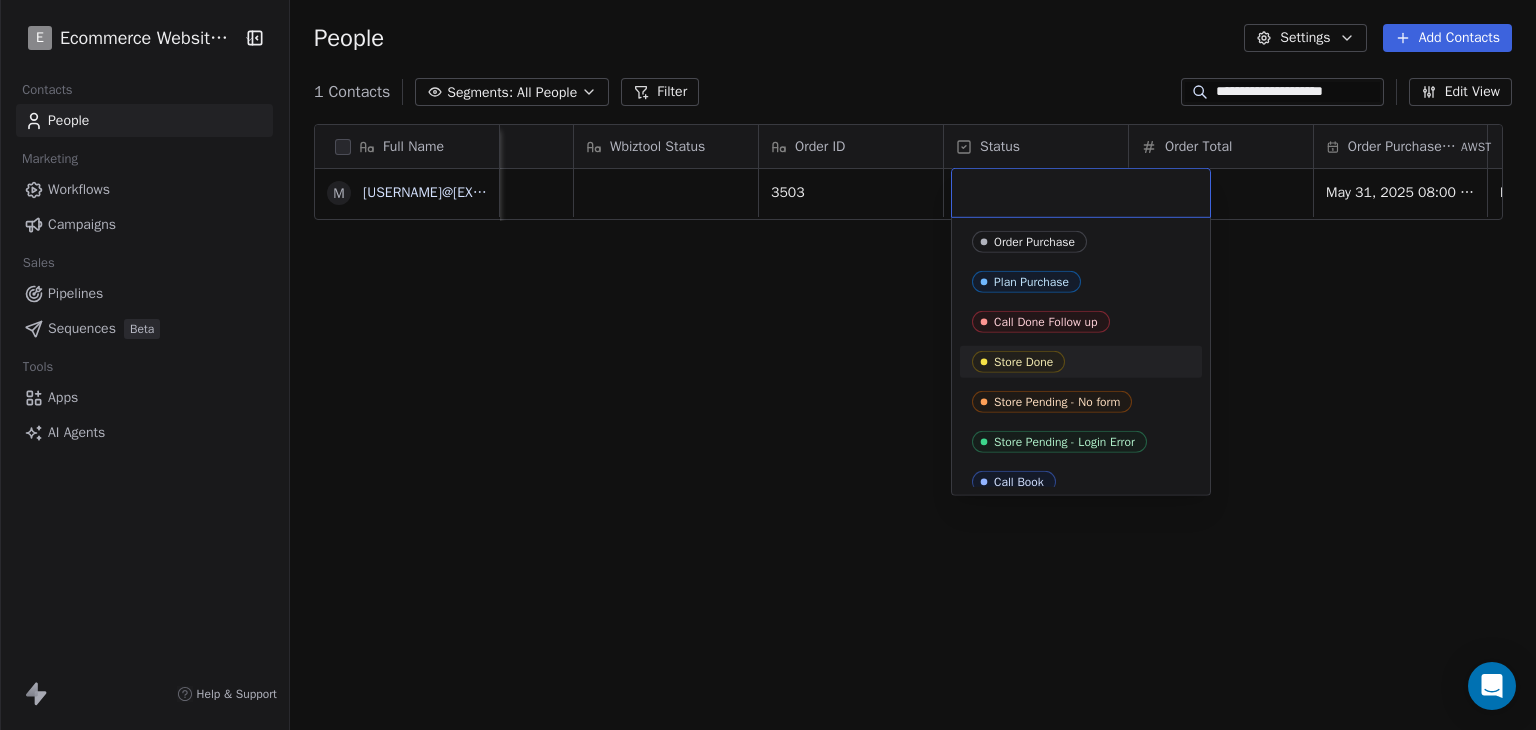 click on "Store Done" at bounding box center (1023, 362) 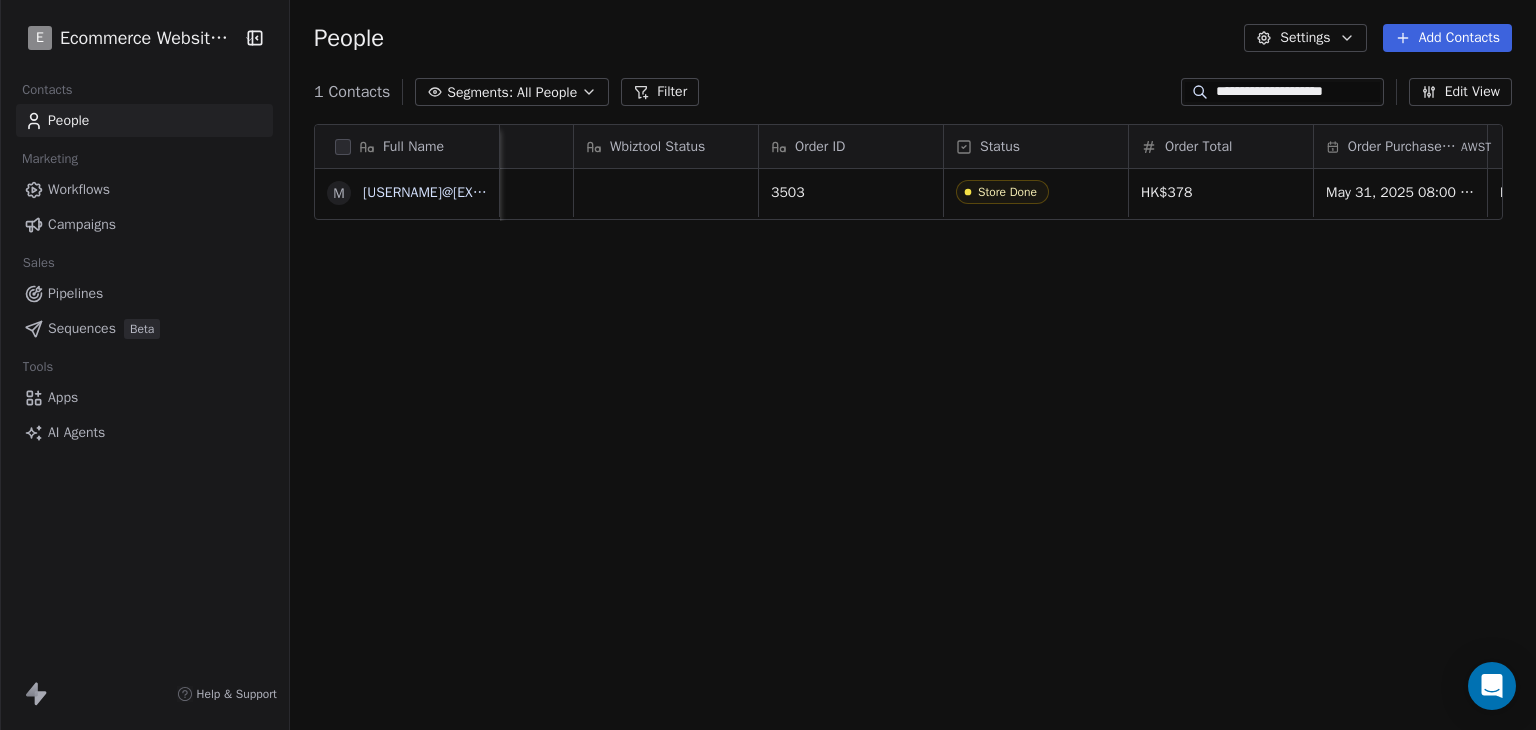 click on "Full Name [FIRST] [USERNAME]@[EXAMPLE.COM] Email Phone Number Tags List Wbiztool Status Order ID Status Order Total Order Purchase Date AWST Created Date AWST Last Updated Date AWST Autods PW Autods email [USERNAME]@[EXAMPLE.COM], [PHONE] 3503 Store Done HK$378 [MONTH] [DAY], [YEAR] [HOUR]:[MINUTE] [AM/PM], [MONTH] [DAY], [YEAR] [HOUR]:[MINUTE] [AM/PM], [MONTH] [DAY], [YEAR] [HOUR]:[MINUTE] [AM/PM] Ti9n1234 [USERNAME]@[EXAMPLE.COM]" at bounding box center [913, 429] 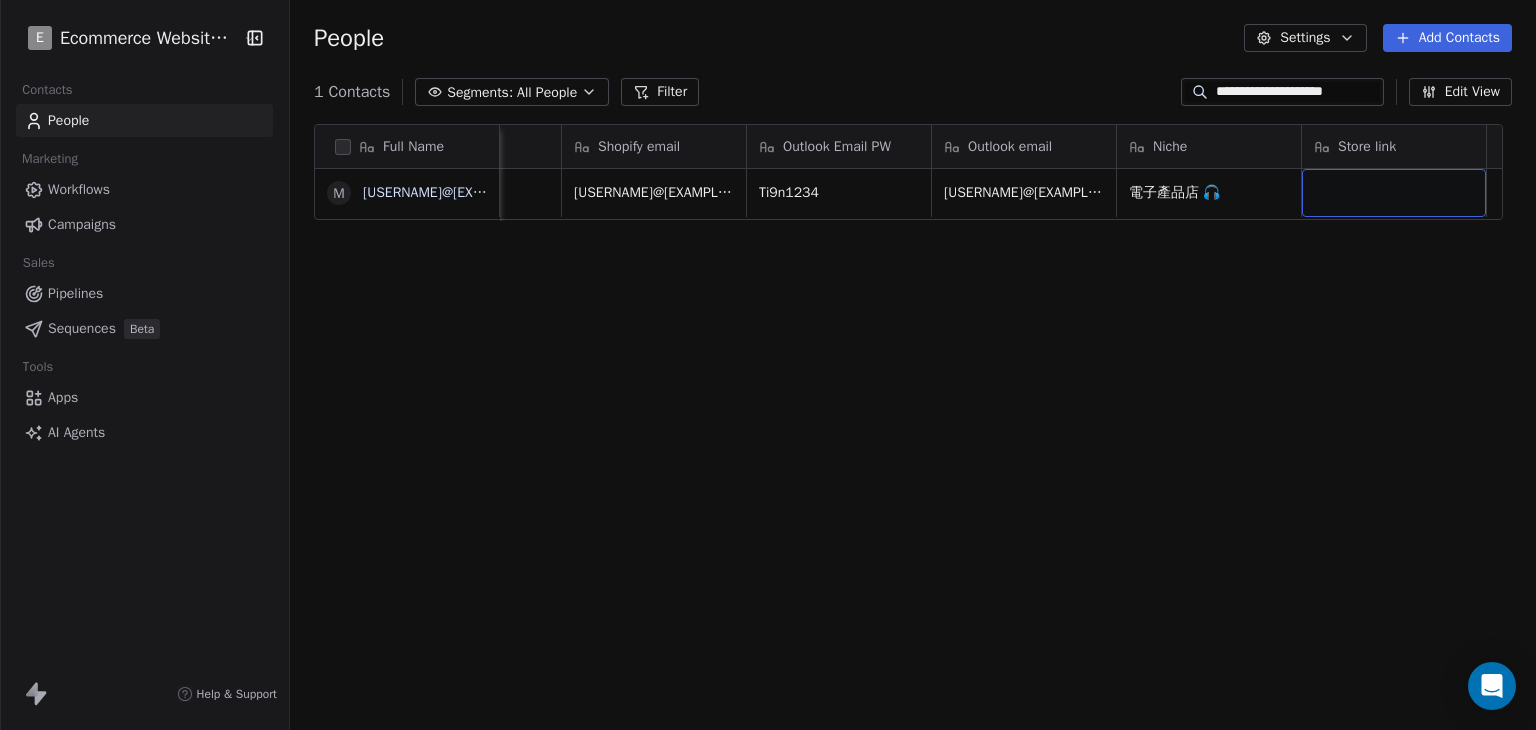 scroll, scrollTop: 0, scrollLeft: 2503, axis: horizontal 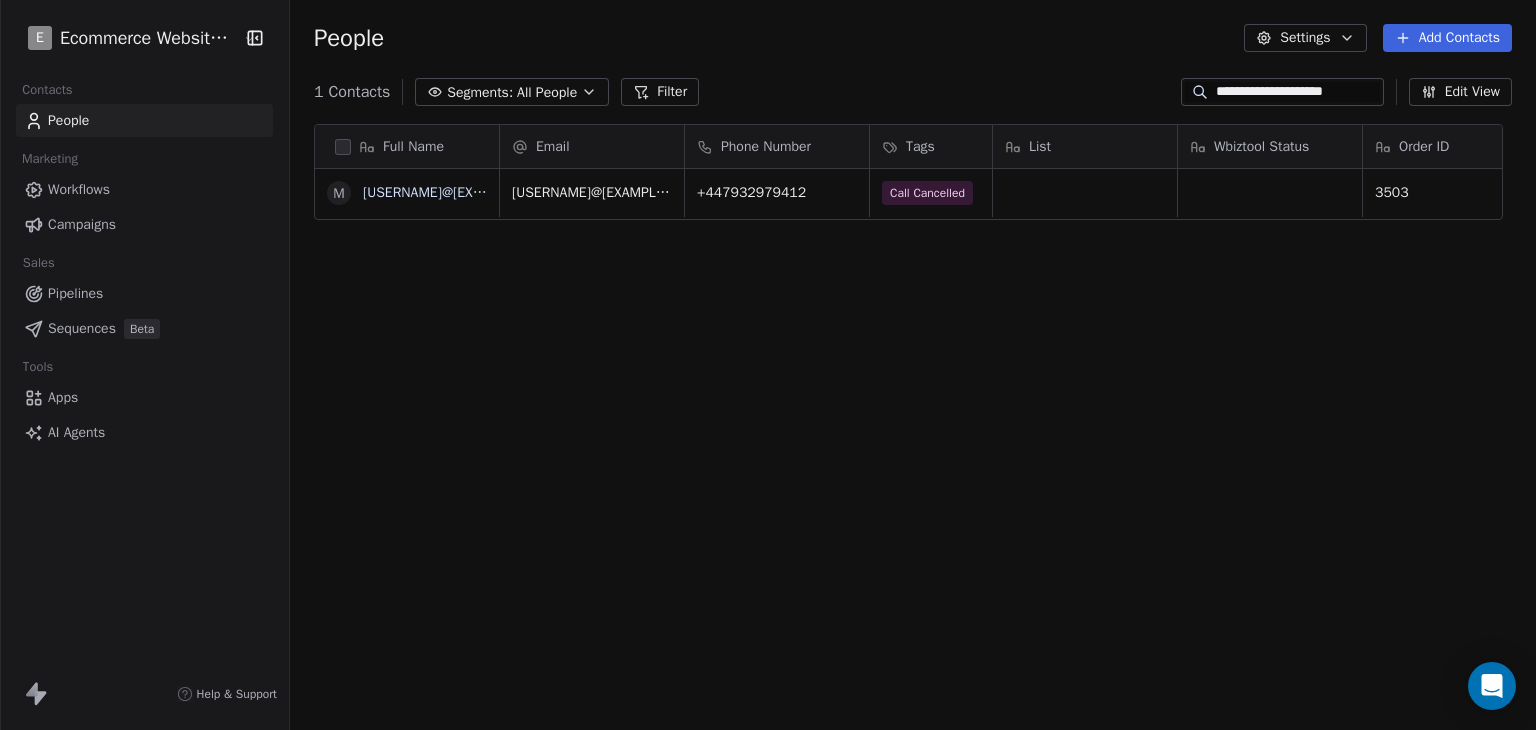 click on "**********" at bounding box center [1297, 92] 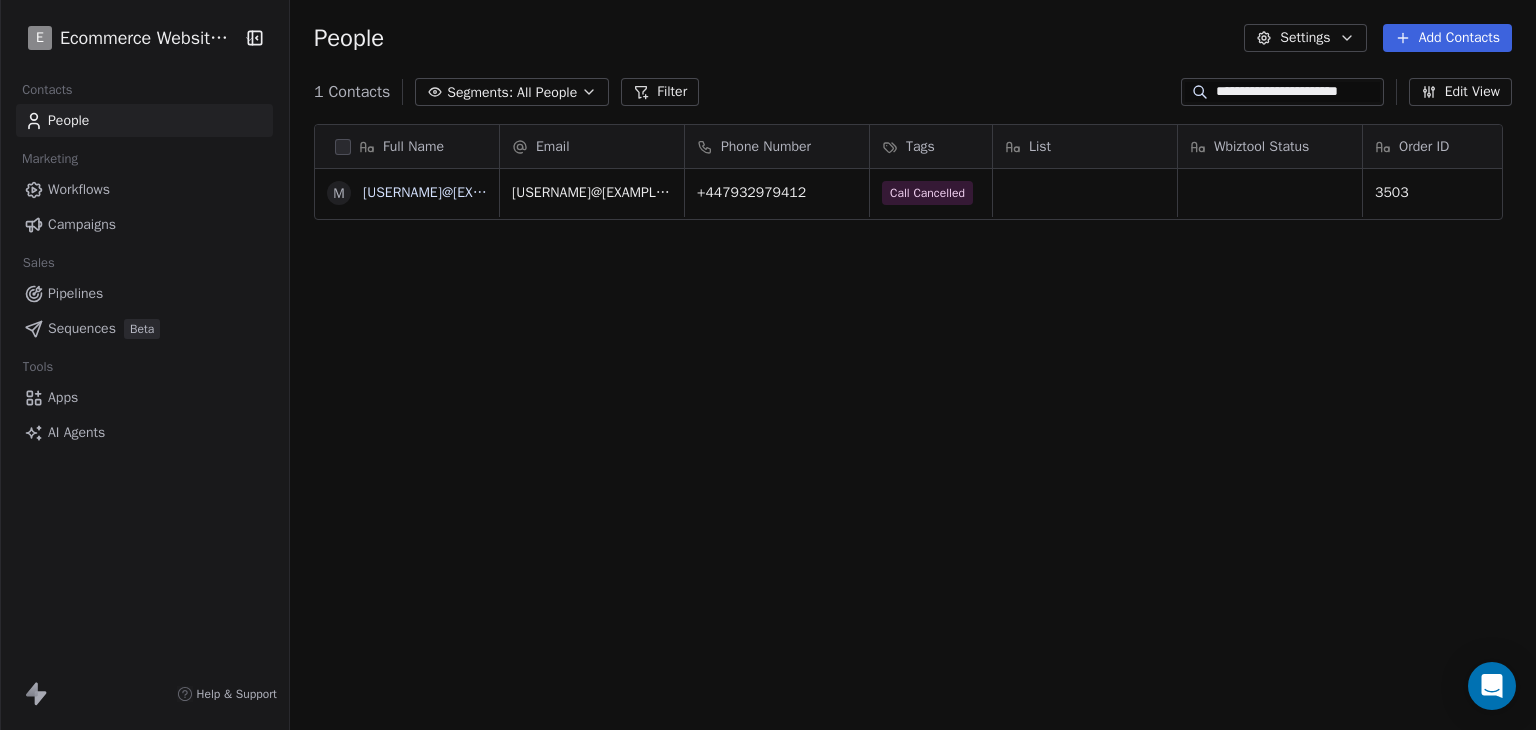 scroll, scrollTop: 0, scrollLeft: 4, axis: horizontal 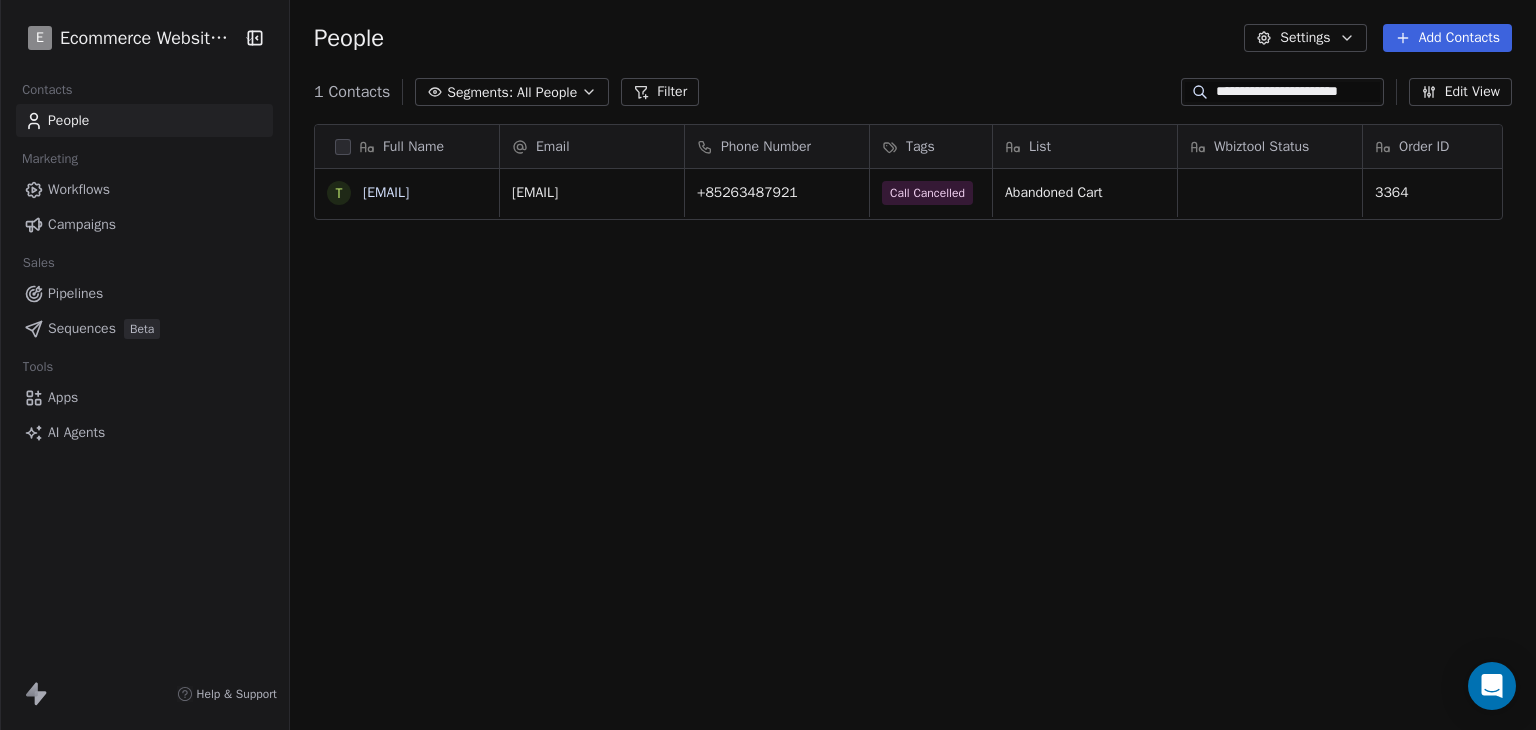 click on "**********" at bounding box center (1297, 92) 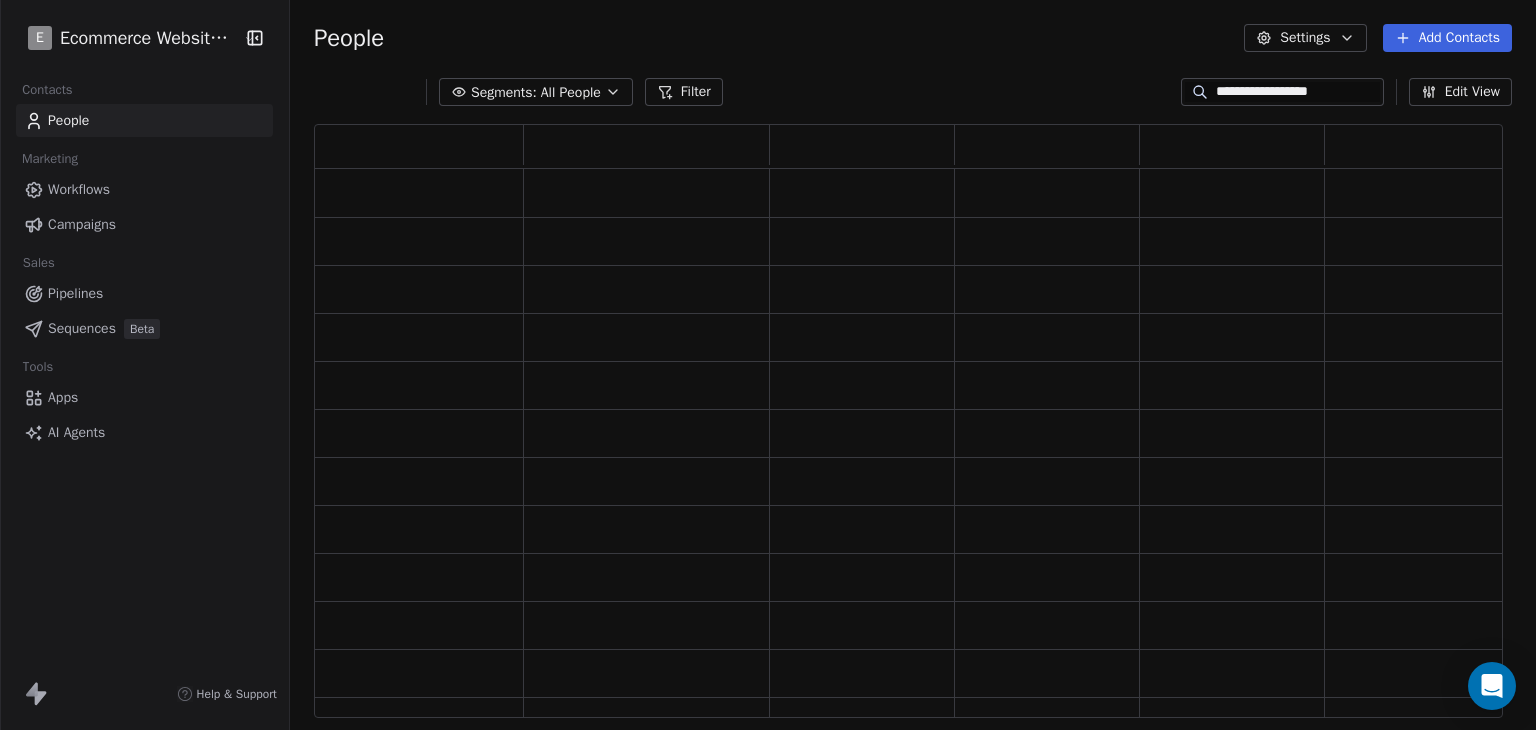 scroll, scrollTop: 16, scrollLeft: 16, axis: both 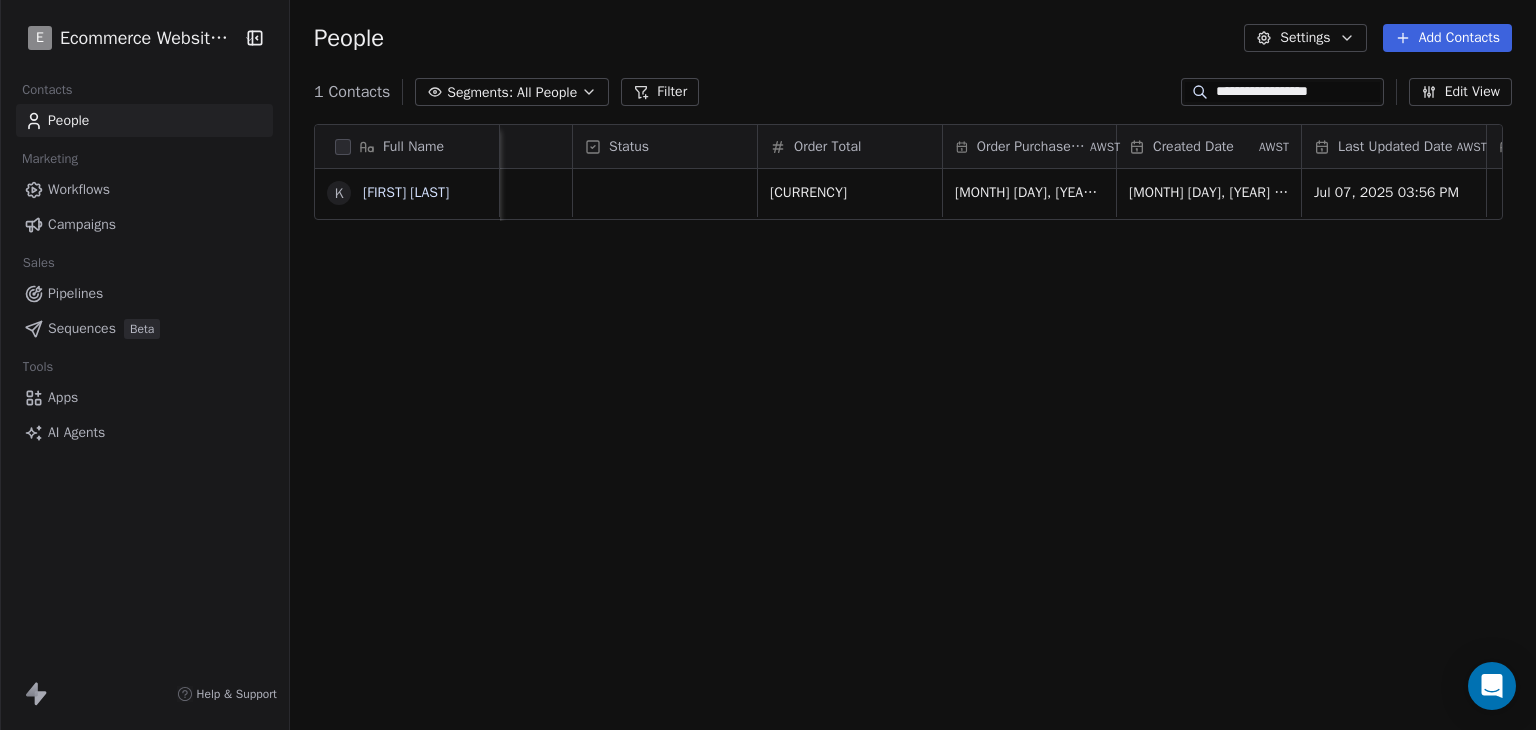 click on "**********" at bounding box center (1297, 92) 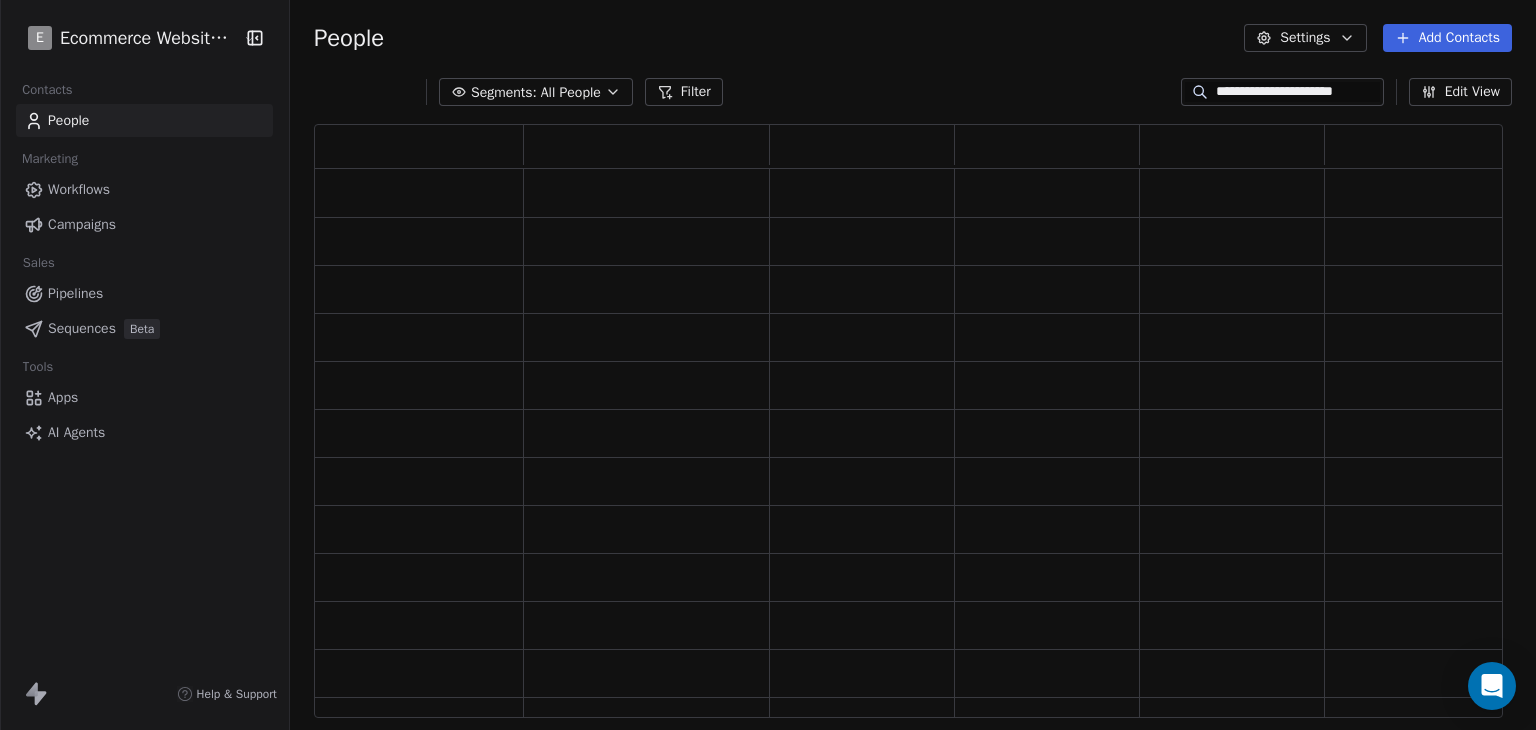 scroll, scrollTop: 16, scrollLeft: 16, axis: both 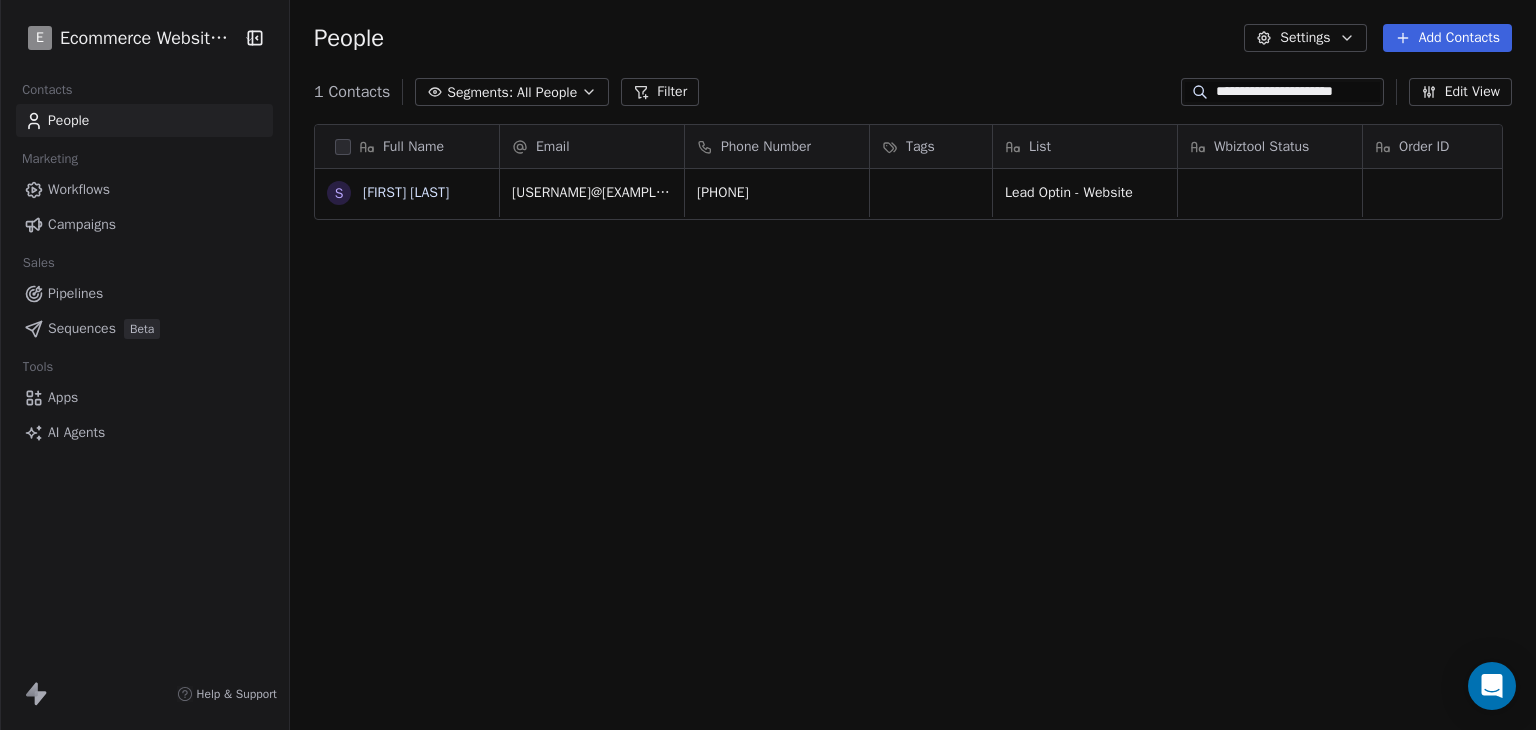 click on "People Settings  Add Contacts" at bounding box center (913, 38) 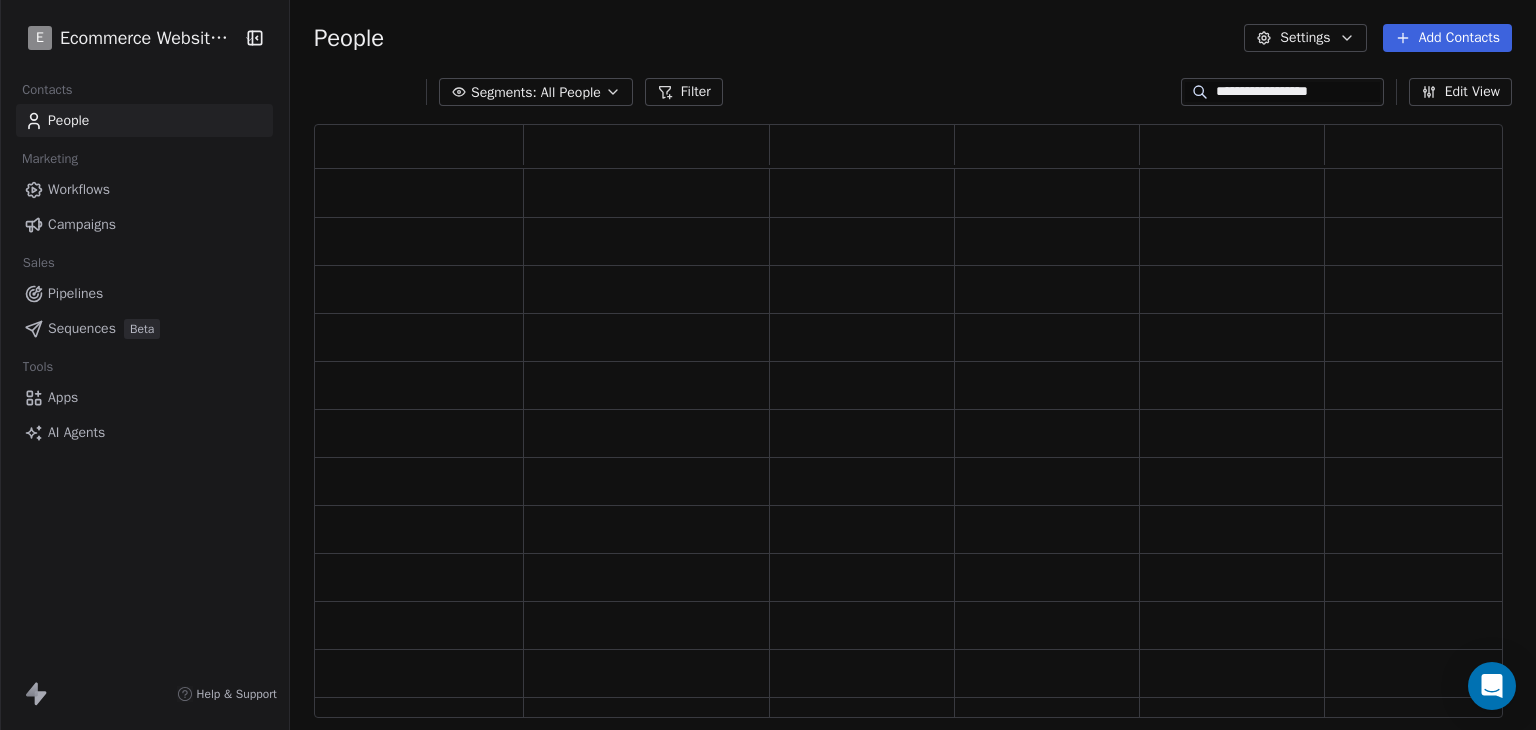 scroll, scrollTop: 16, scrollLeft: 16, axis: both 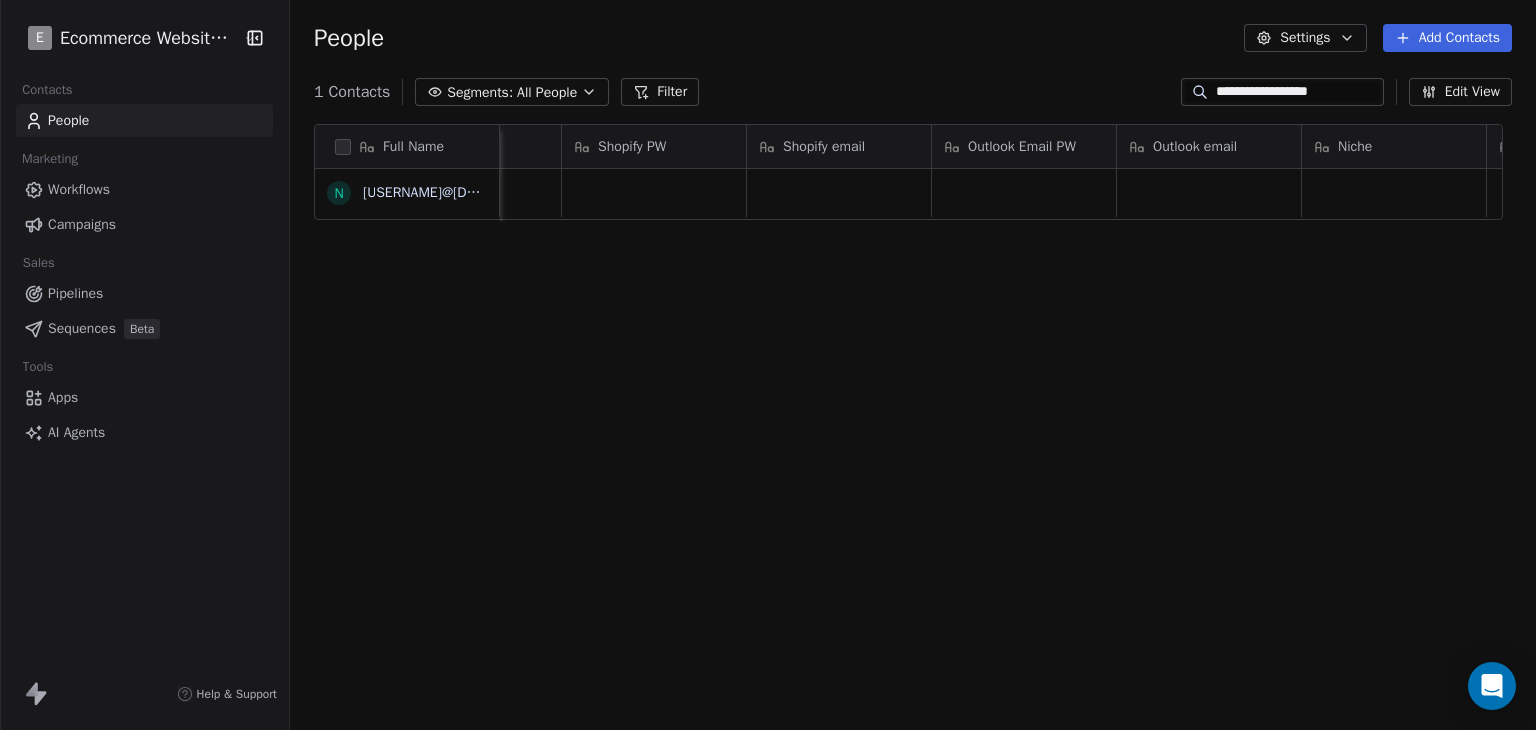 click on "**********" at bounding box center [1297, 92] 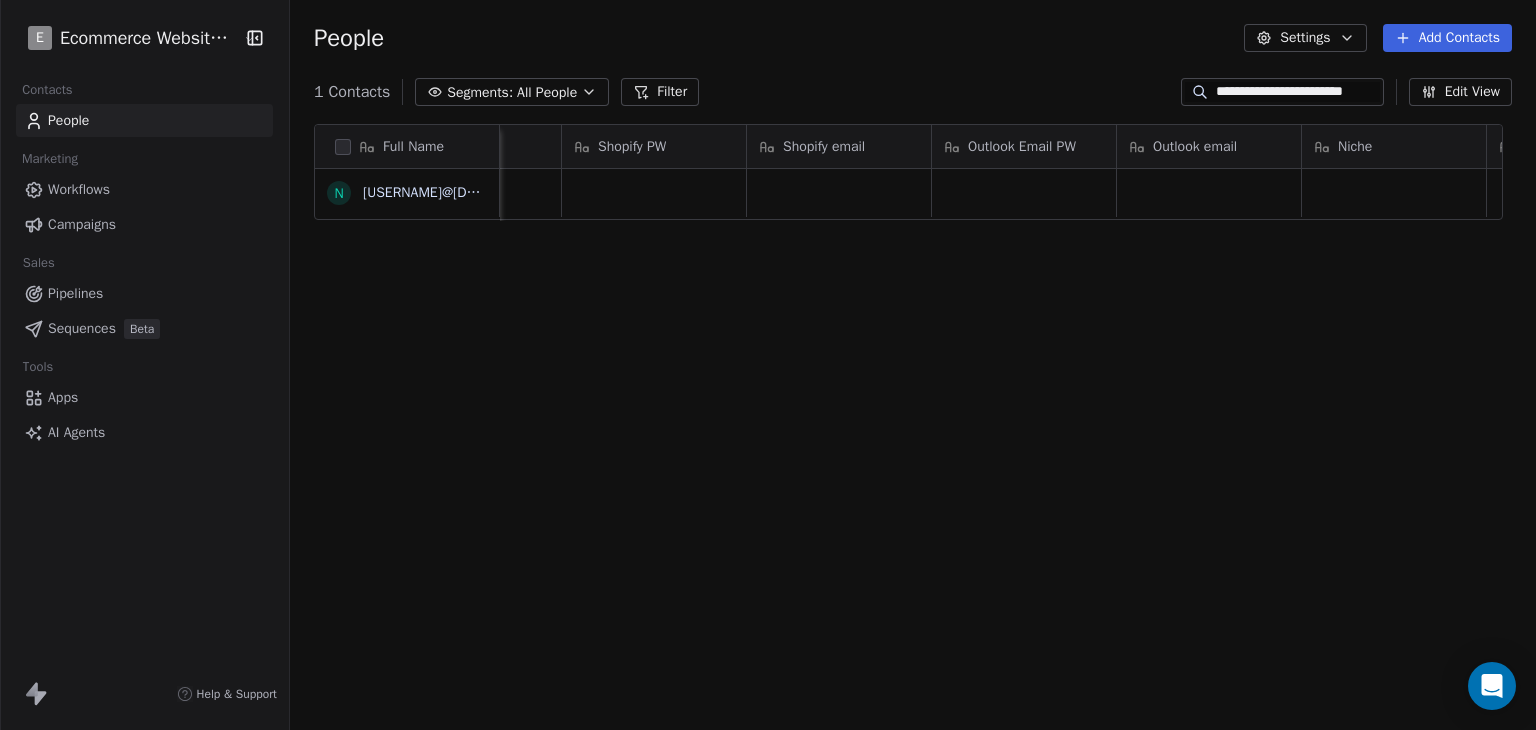 scroll, scrollTop: 0, scrollLeft: 28, axis: horizontal 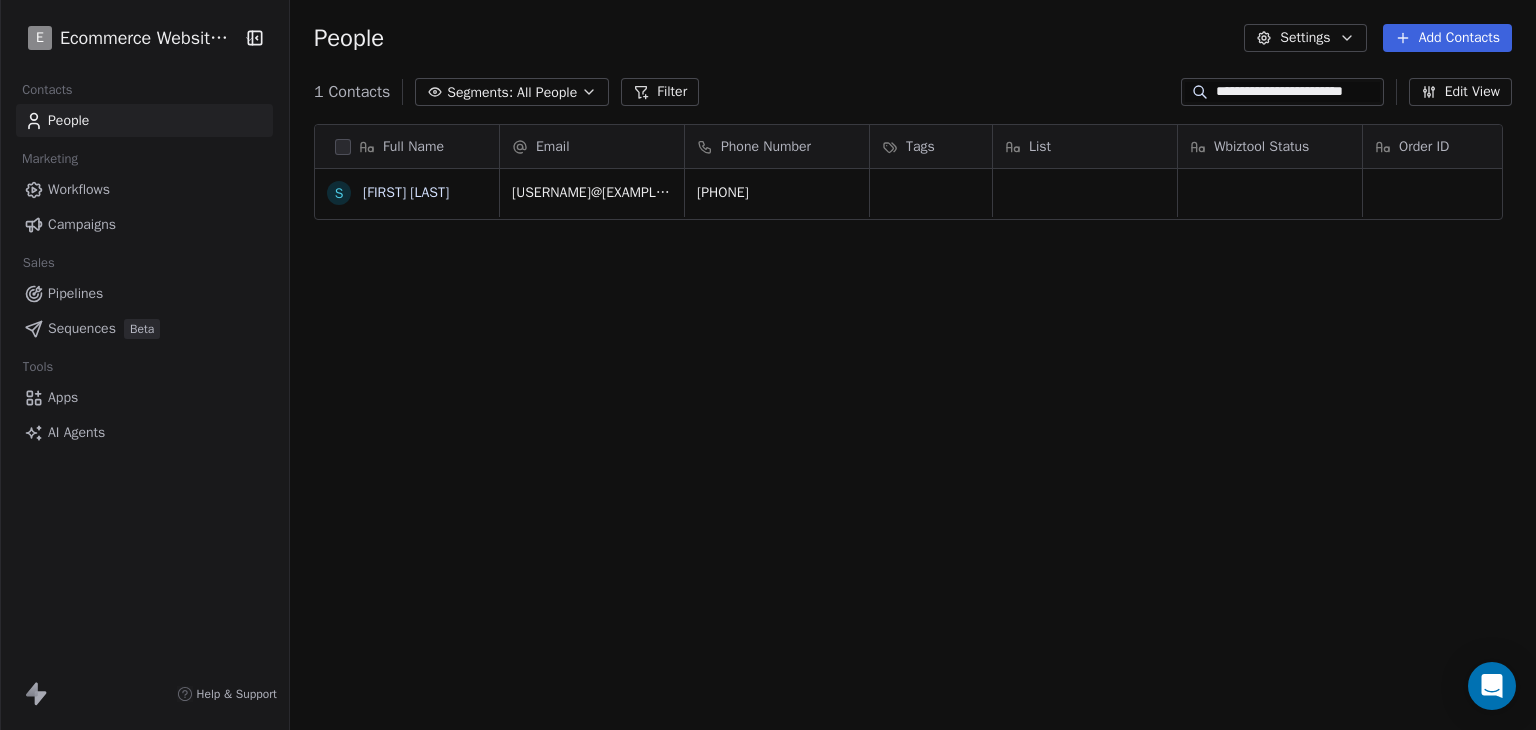 type on "**********" 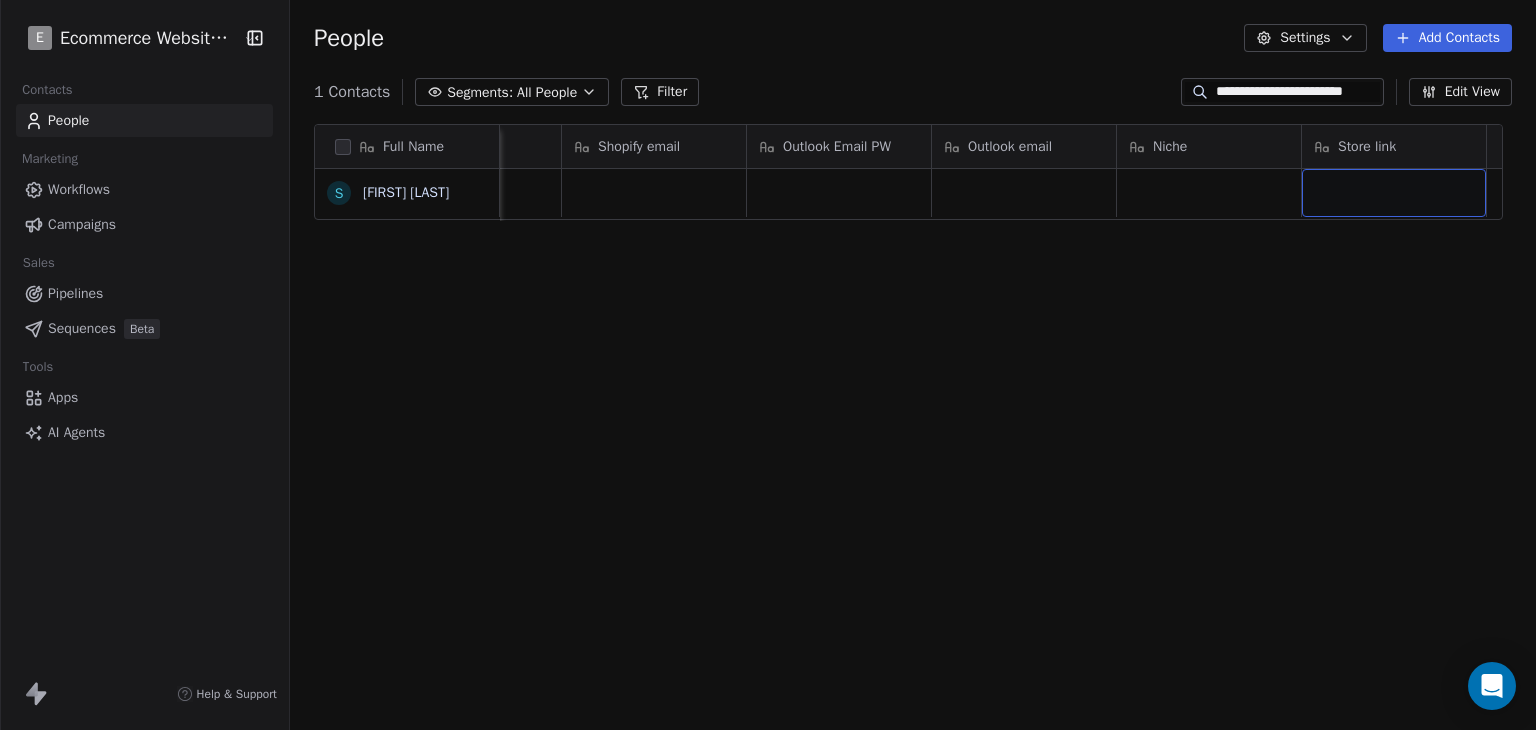 scroll, scrollTop: 0, scrollLeft: 2503, axis: horizontal 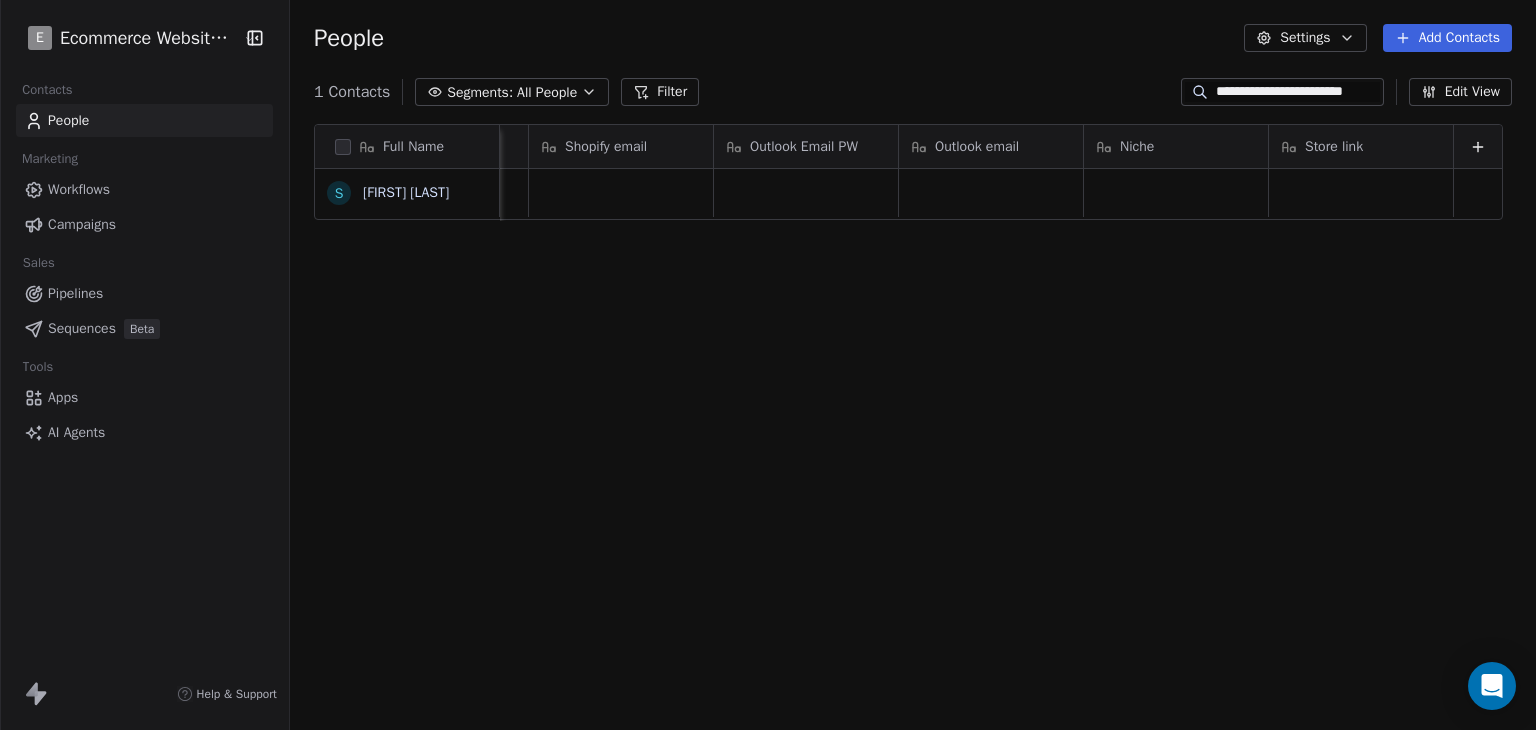 click on "**********" at bounding box center (1297, 92) 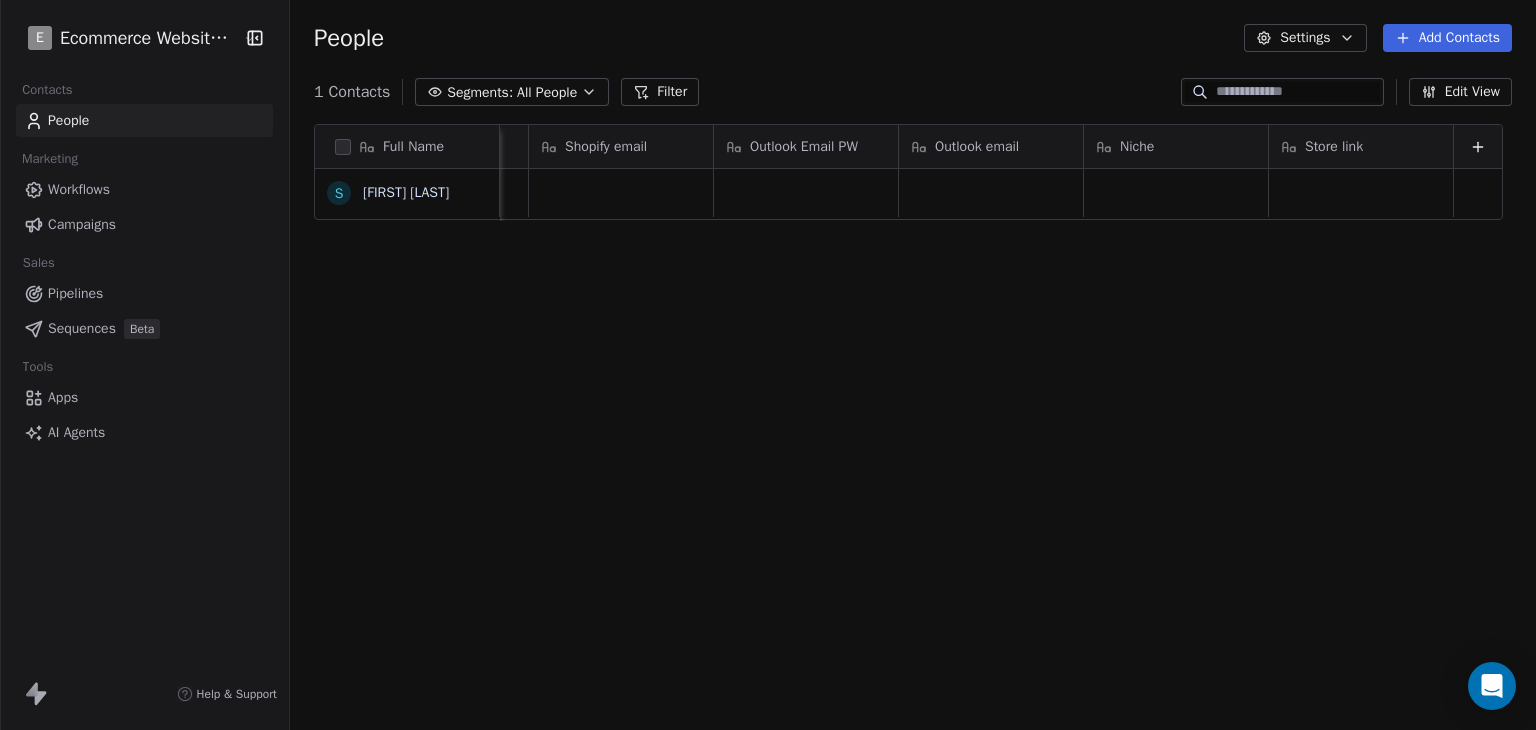 type 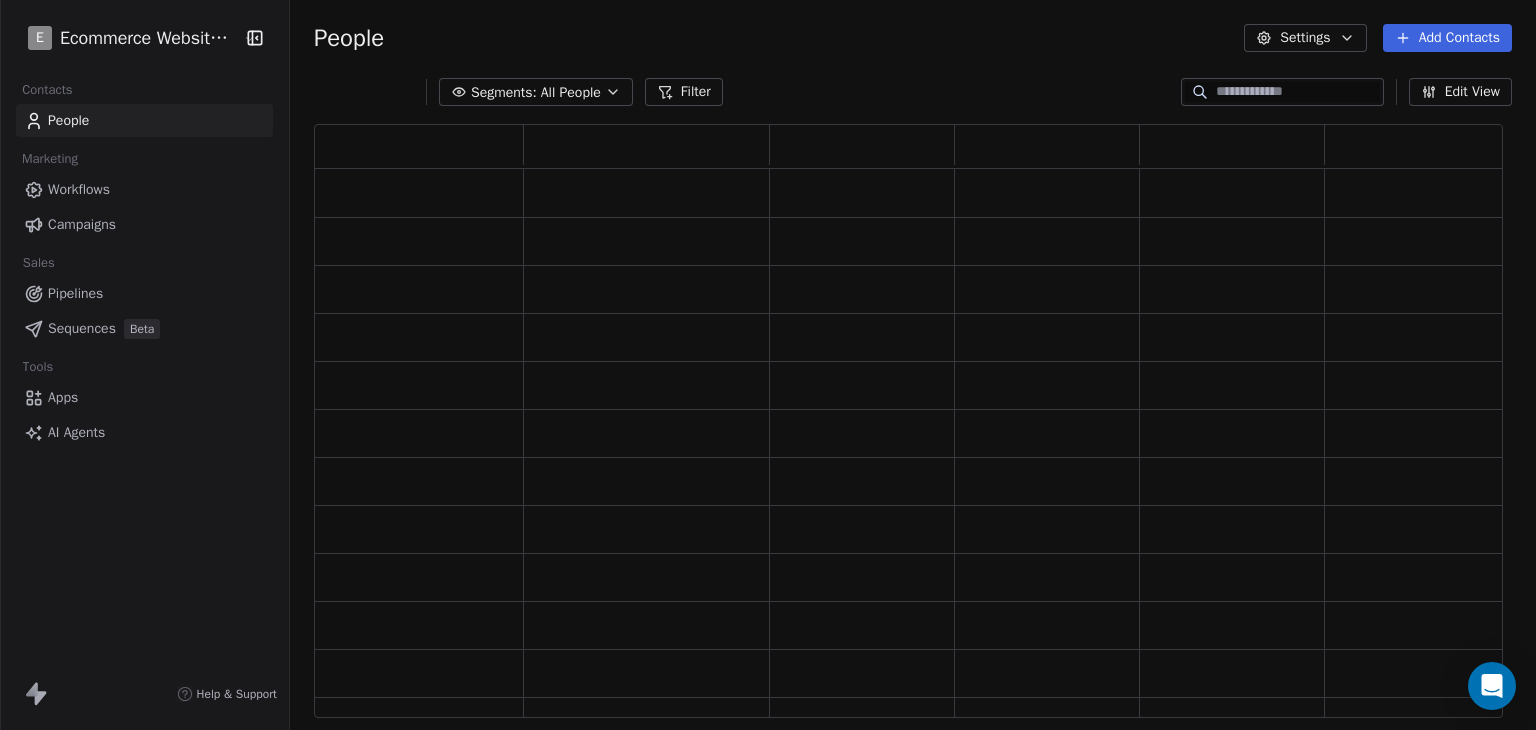 scroll, scrollTop: 16, scrollLeft: 16, axis: both 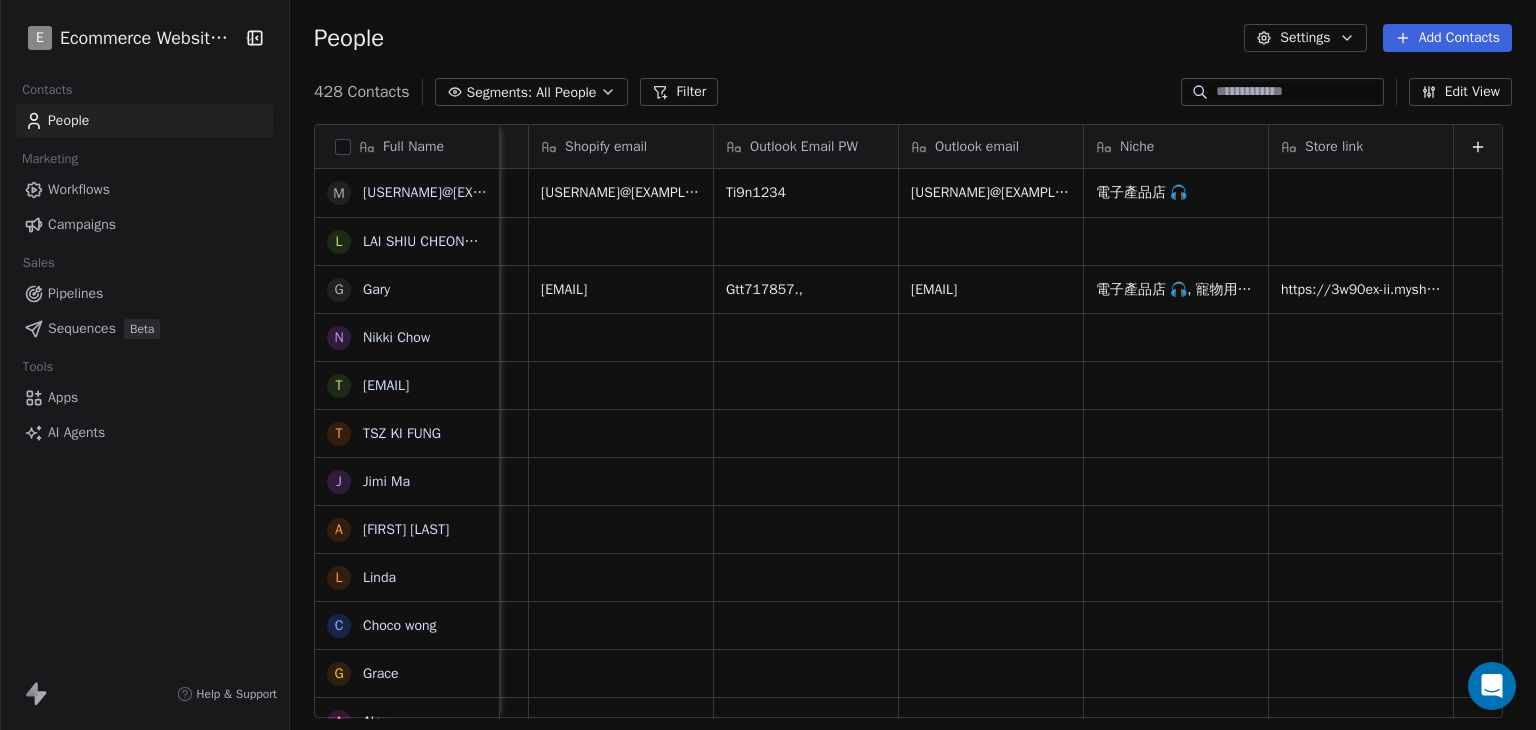 click on "Settings" at bounding box center (1305, 38) 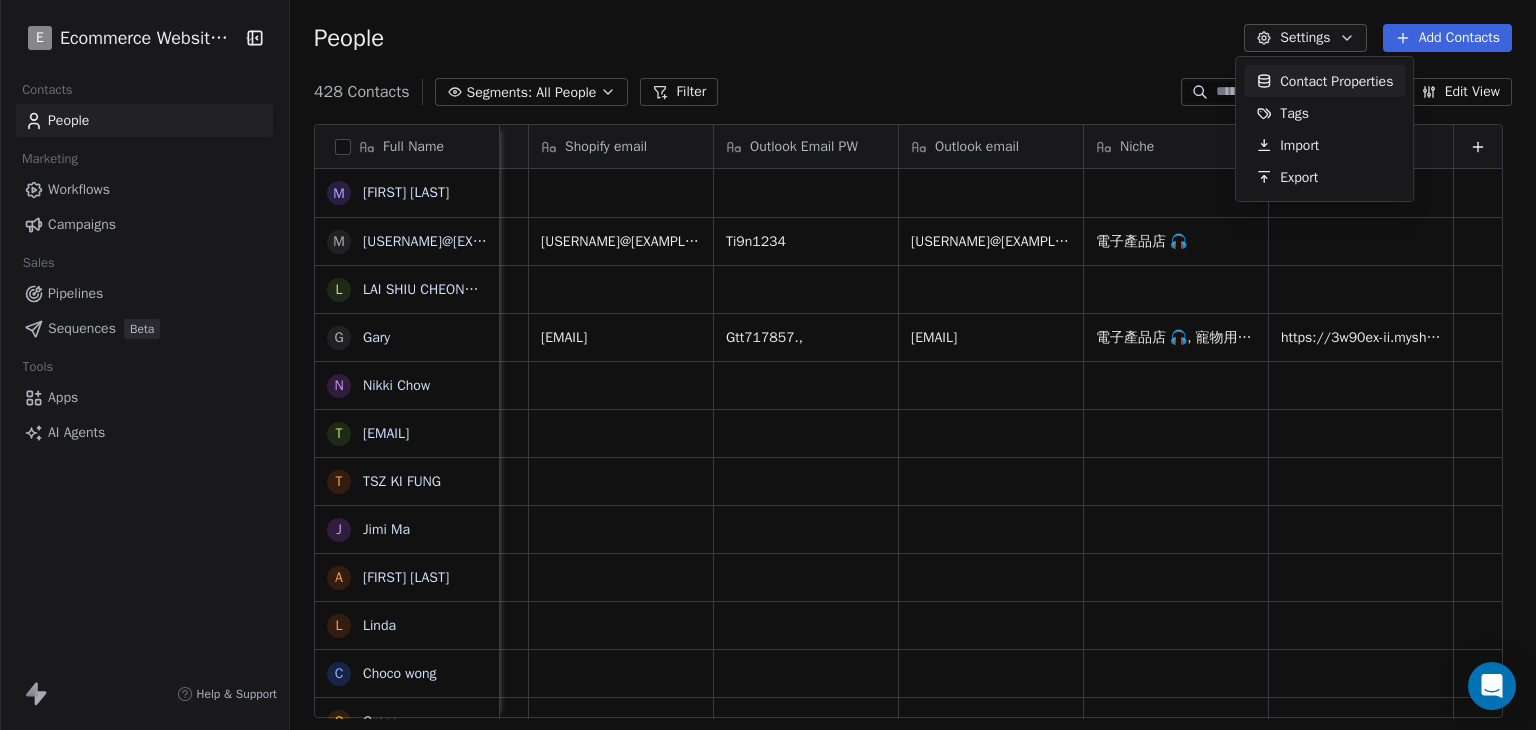 click on "Contact Properties" at bounding box center [1336, 81] 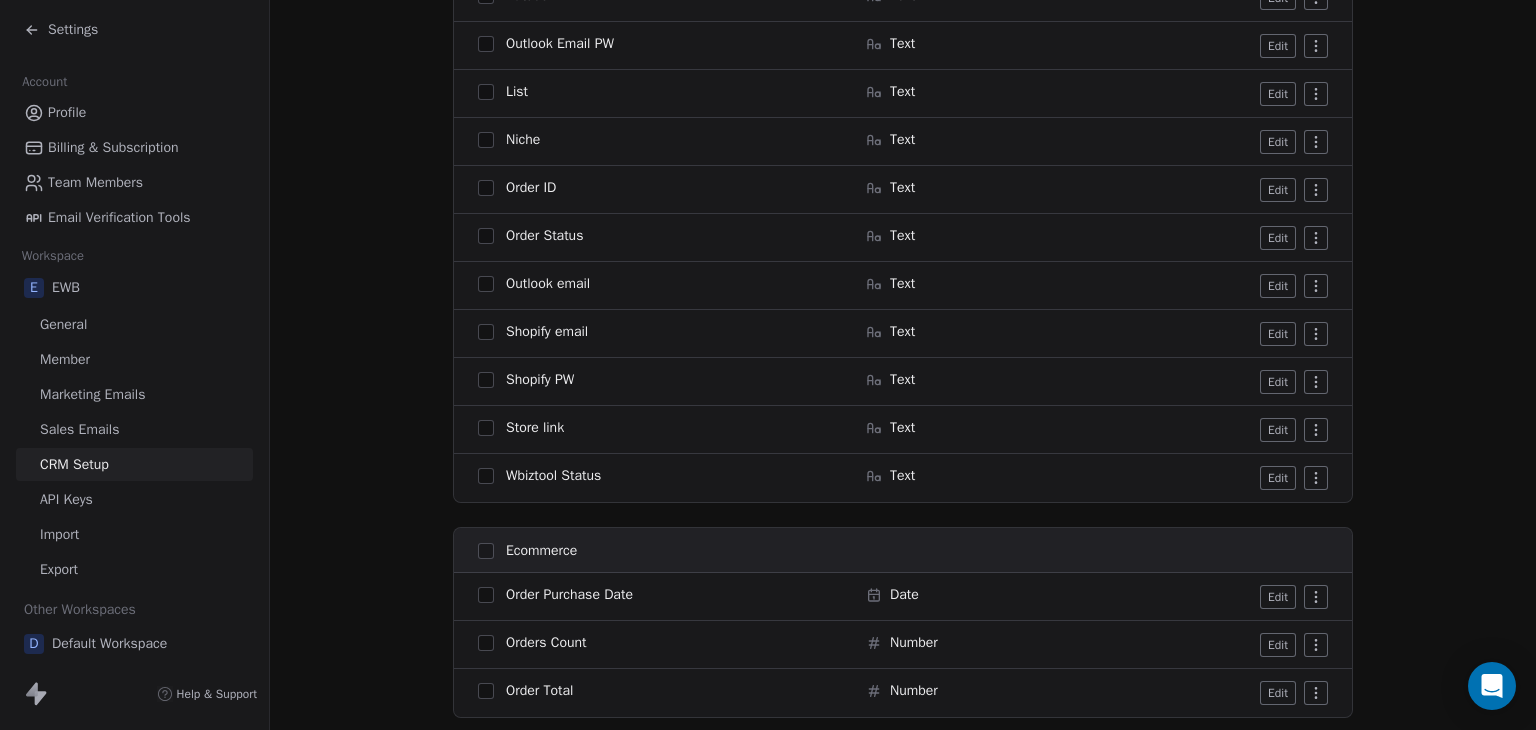 scroll, scrollTop: 1403, scrollLeft: 0, axis: vertical 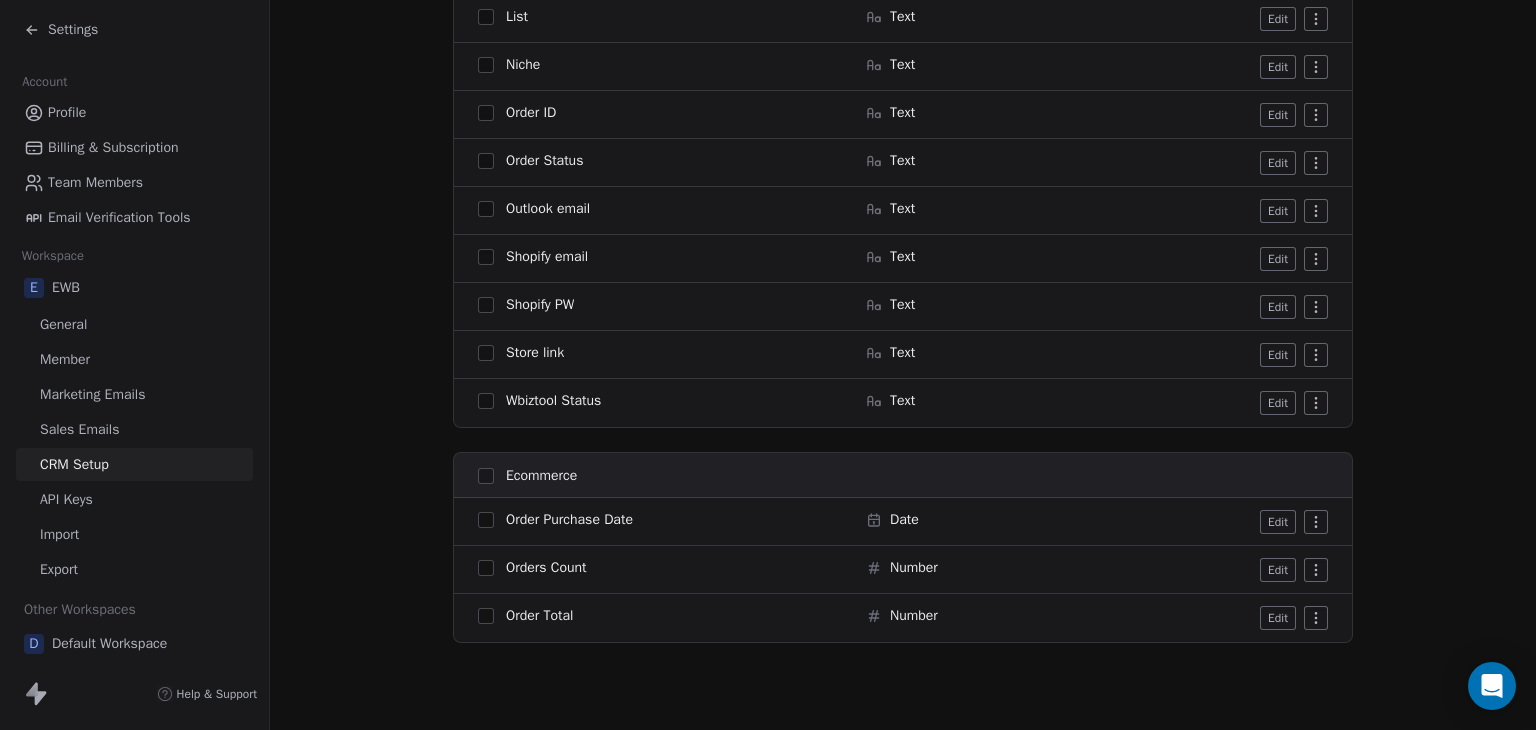click on "Settings Account Profile Billing & Subscription Team Members Email Verification Tools Workspace E EWB General Member Marketing Emails Sales Emails CRM Setup API Keys Import Export Other Workspaces D Default Workspace O Omirank Help & Support CRM Setup Manage people properties and other relevant settings. Contact Properties Contact Properties Tags Tags Status Status Contact Properties Modify and Create contact properties Create New Property Active Active Archived Archived All General Full Name Text Edit First Name Text Edit Last Name Text Edit Email Email Edit Phone Number Phone No. Edit System Tags Tags Manage Status Status Manage Subscribed Email Categories Multi-select Manage Contact Source Text Edit Email Marketing Consent Select Edit Email Verification Status Select Edit Created Date Date Edit Last Activity Date Date Edit Marketing Contact Status Select Edit Last Updated Date Date Edit Custom Autods email Text Edit Autods PW Text Edit Outlook Email PW Text Edit List" at bounding box center (768, 365) 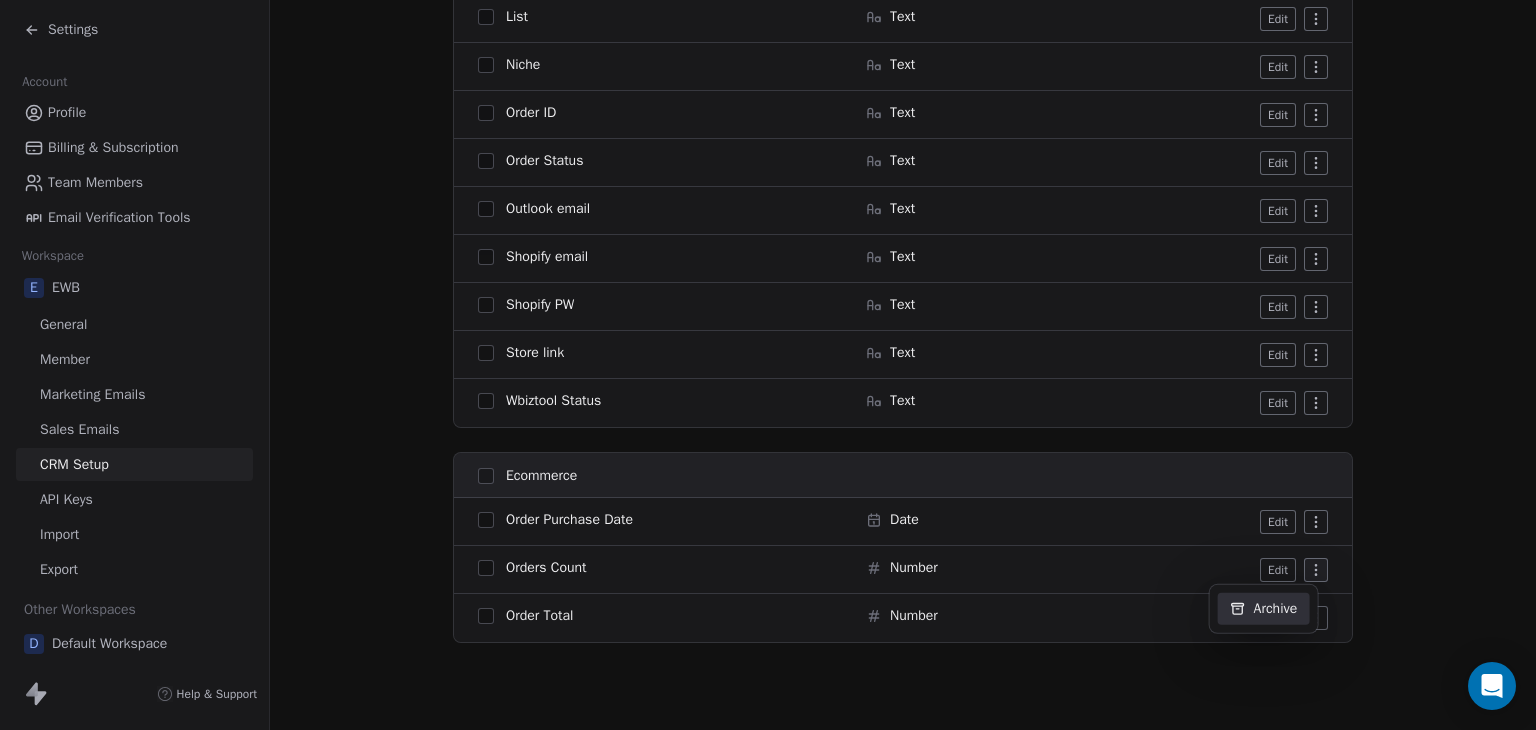 click on "Archive" at bounding box center (1264, 609) 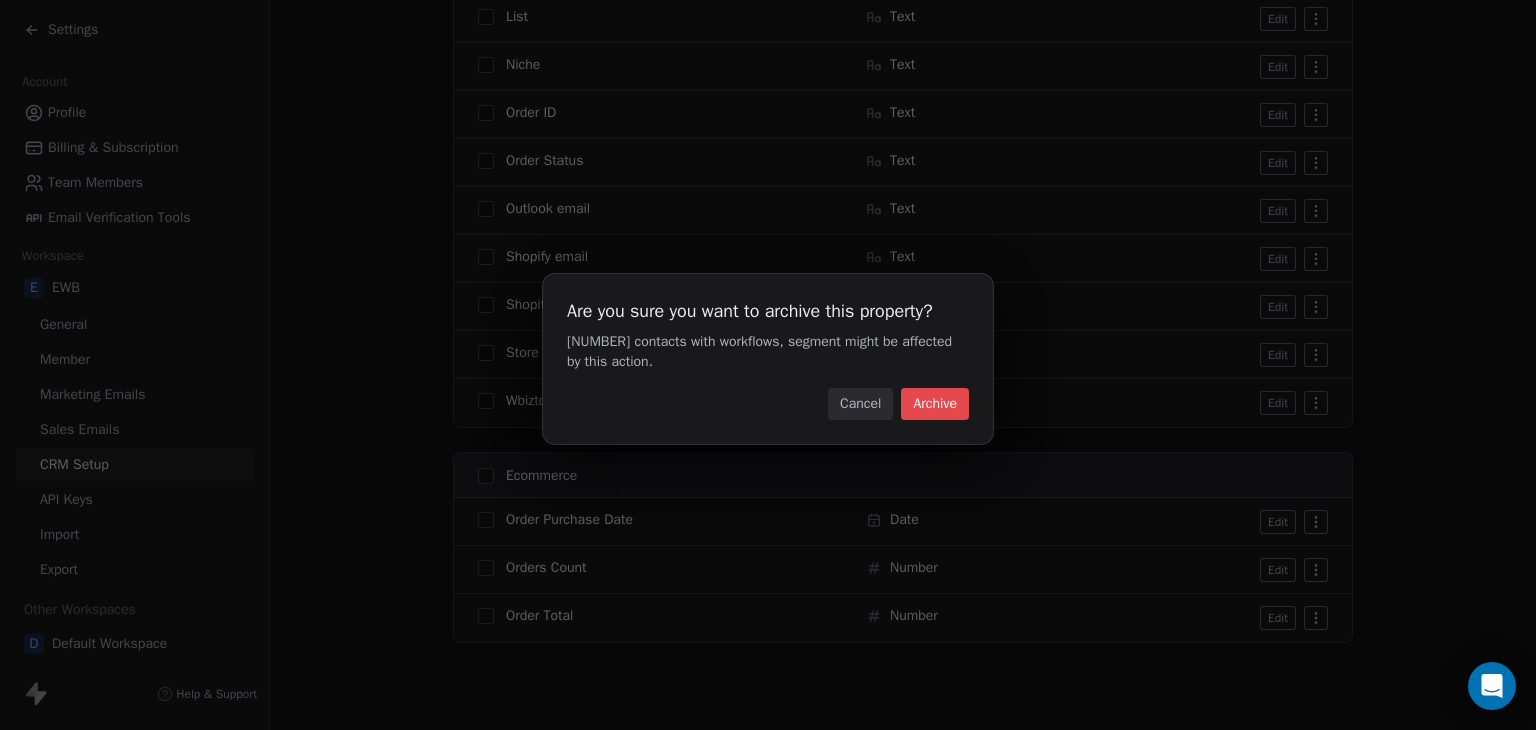click on "Archive" at bounding box center [935, 404] 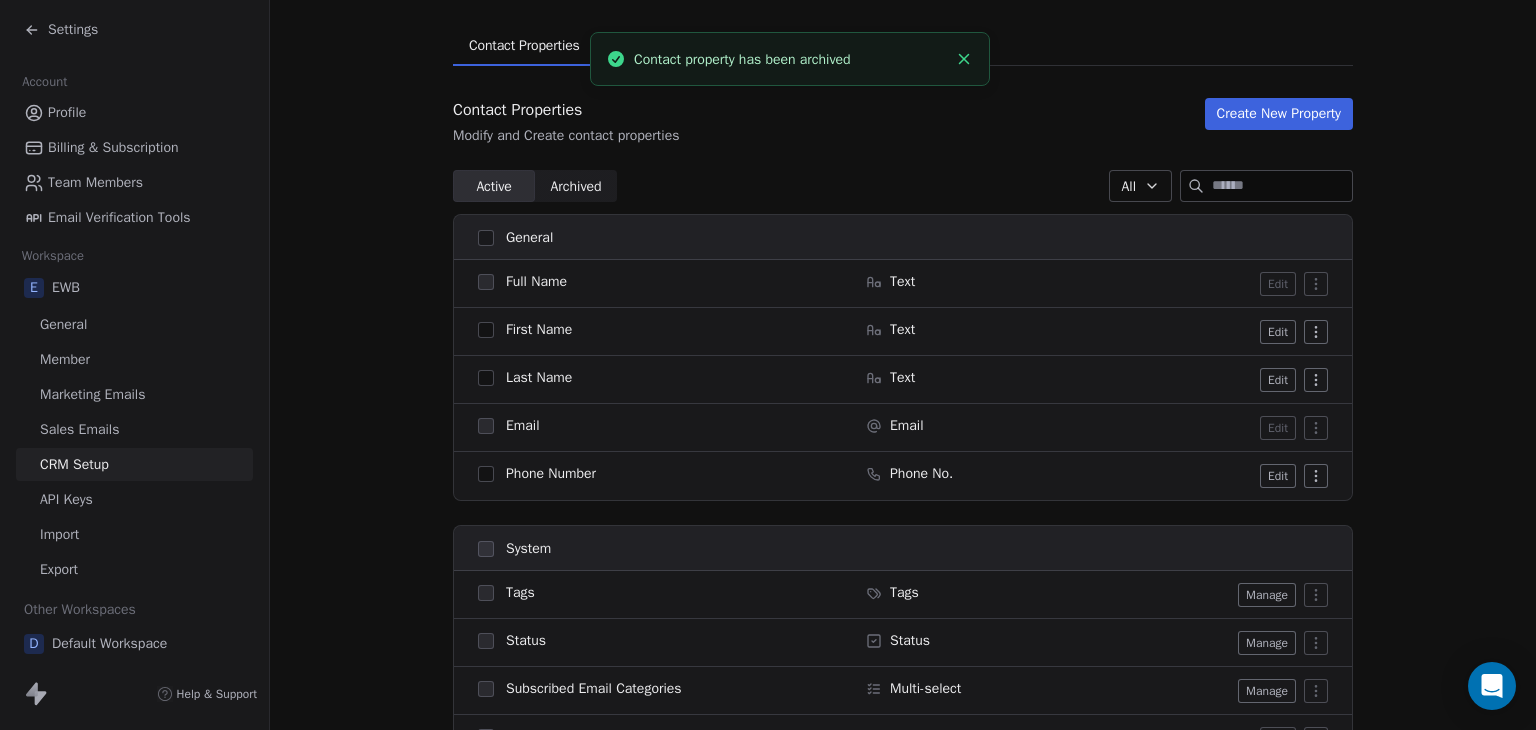 scroll, scrollTop: 0, scrollLeft: 0, axis: both 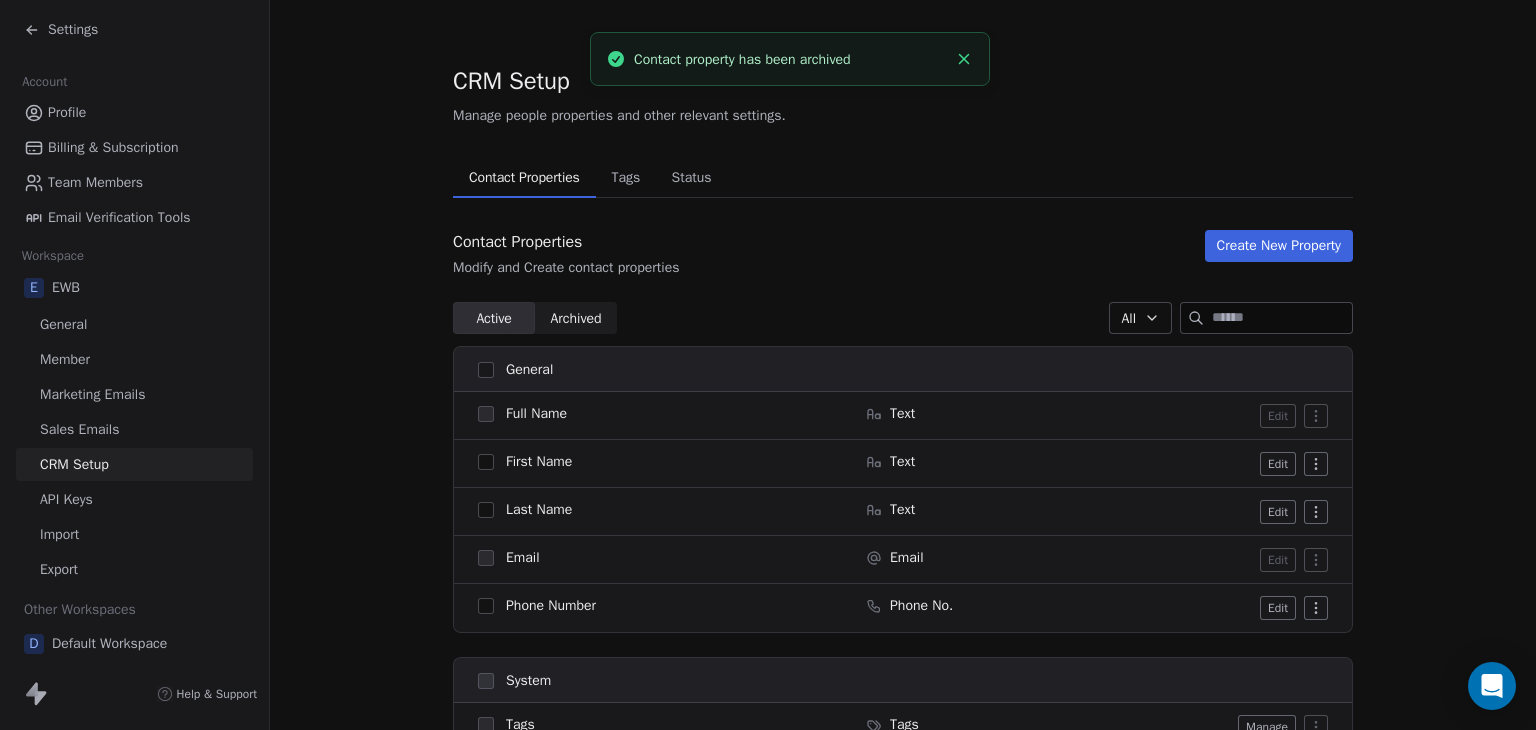 click on "Archived" at bounding box center (575, 318) 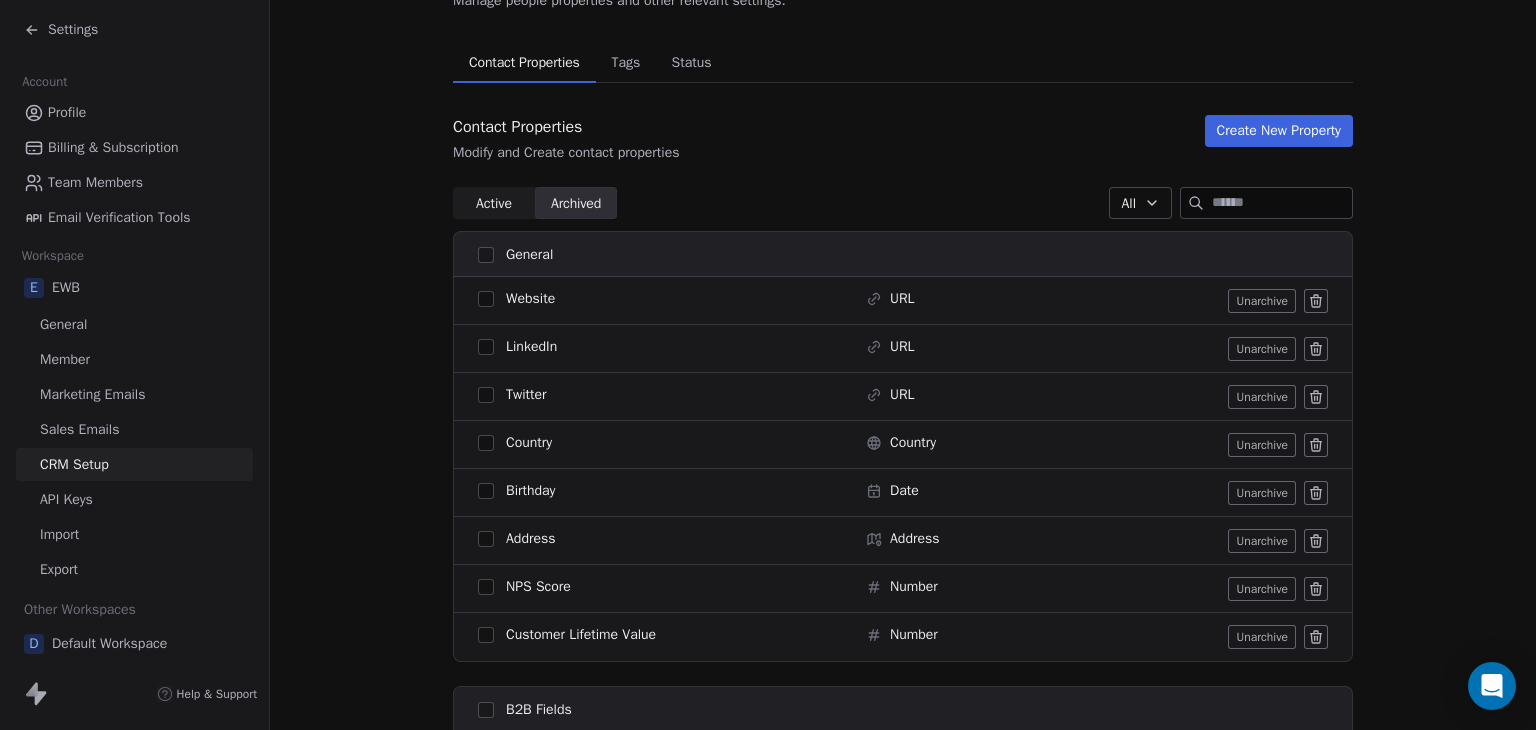 scroll, scrollTop: 100, scrollLeft: 0, axis: vertical 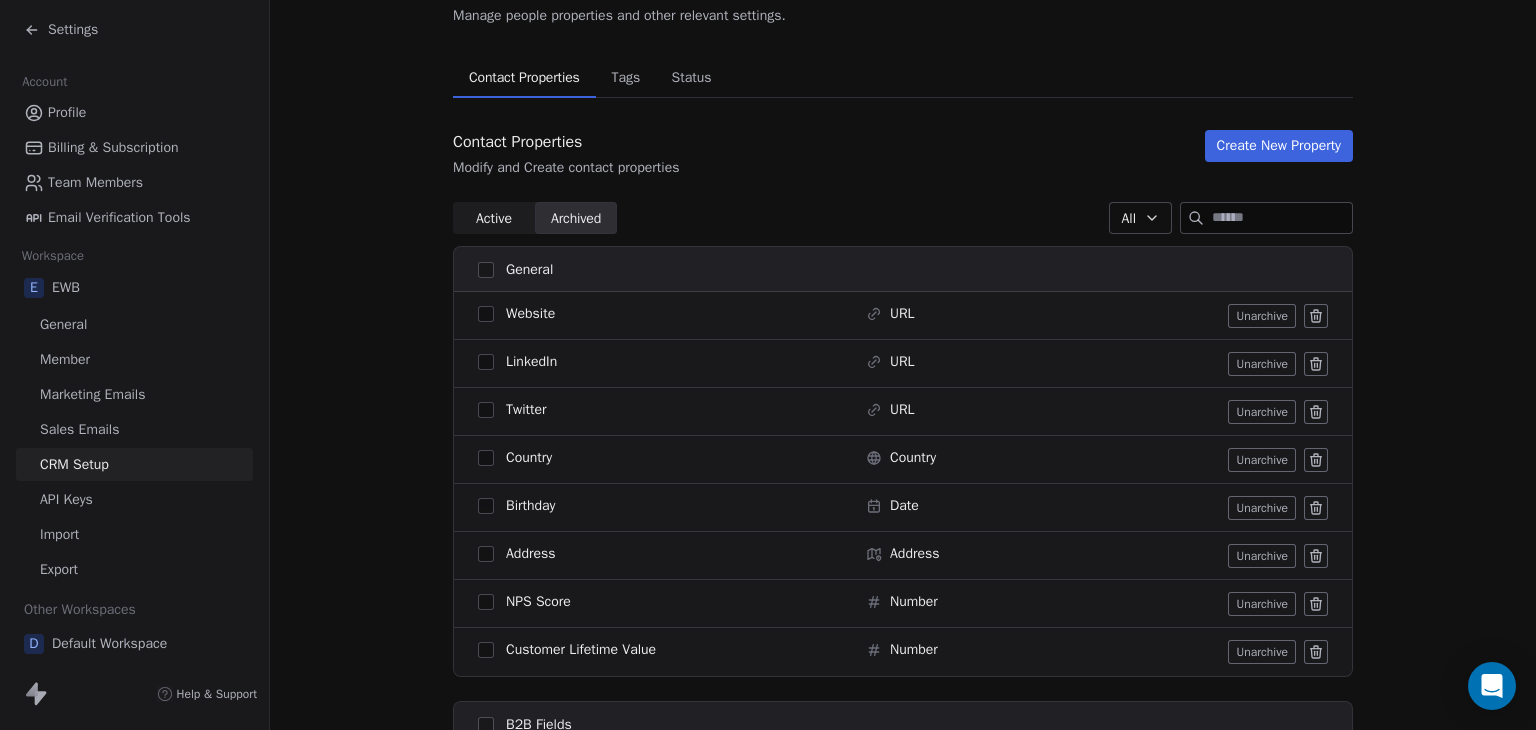 click 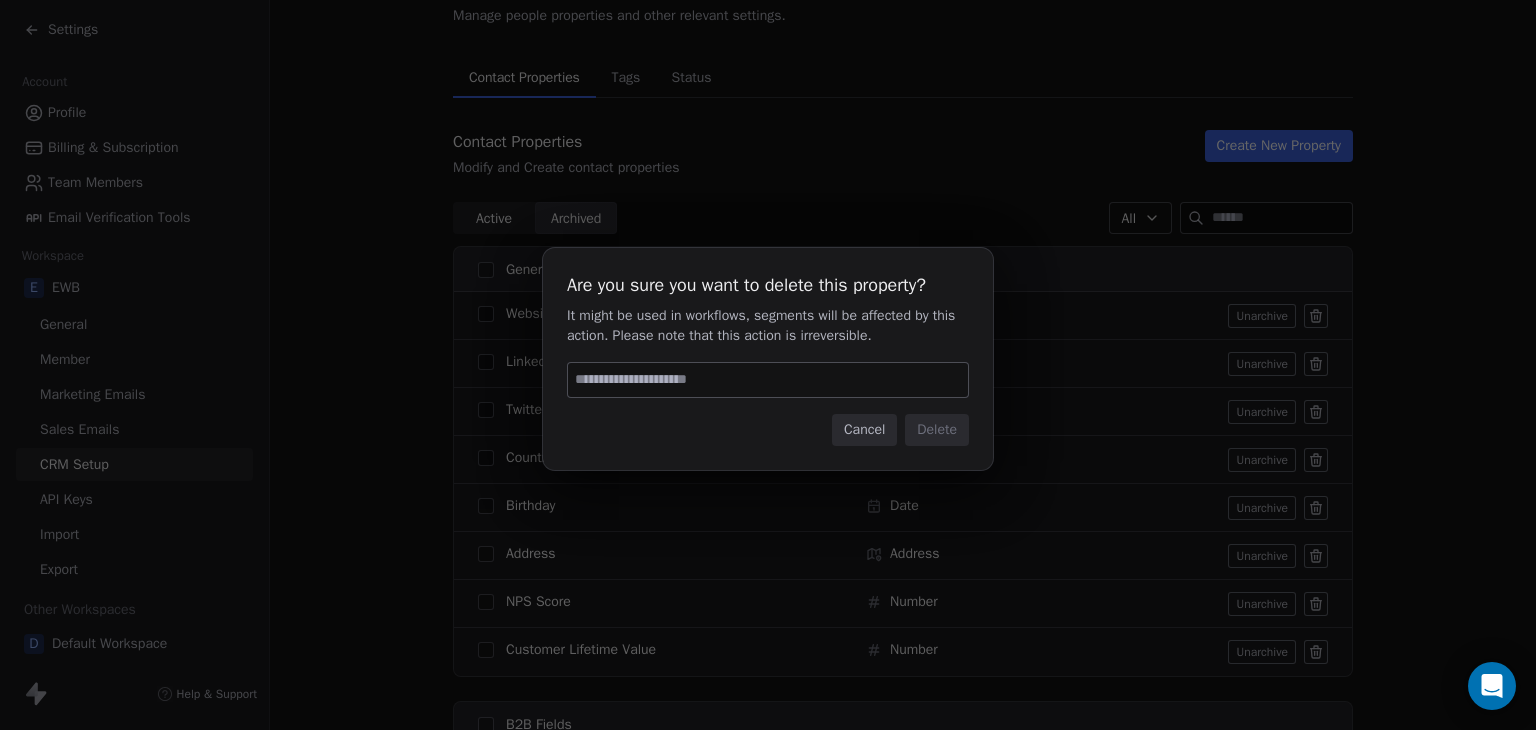 click on "Are you sure you want to delete this property? It might be used in workflows, segments will be affected by this action. Please note that this action is irreversible. Cancel   Delete" at bounding box center (768, 359) 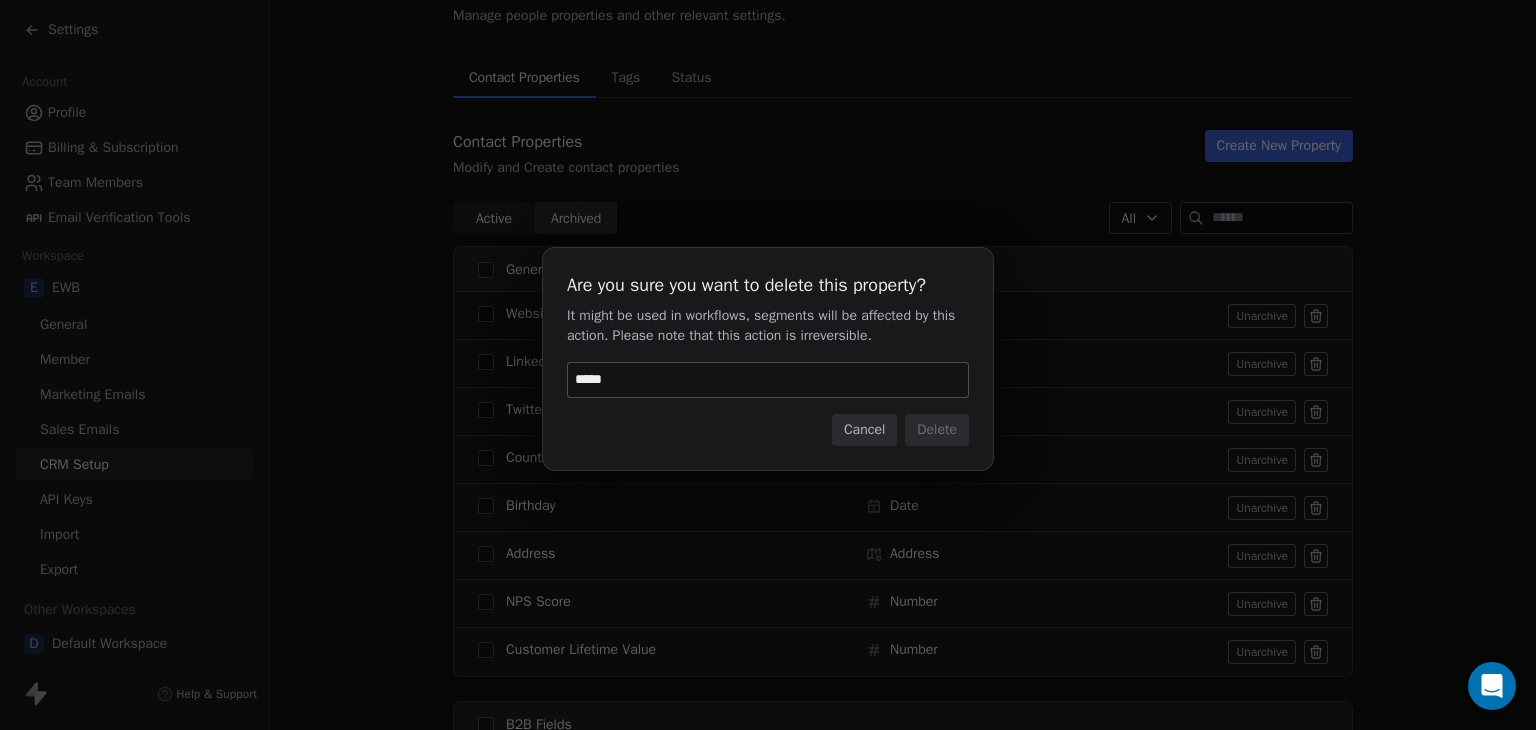 type on "******" 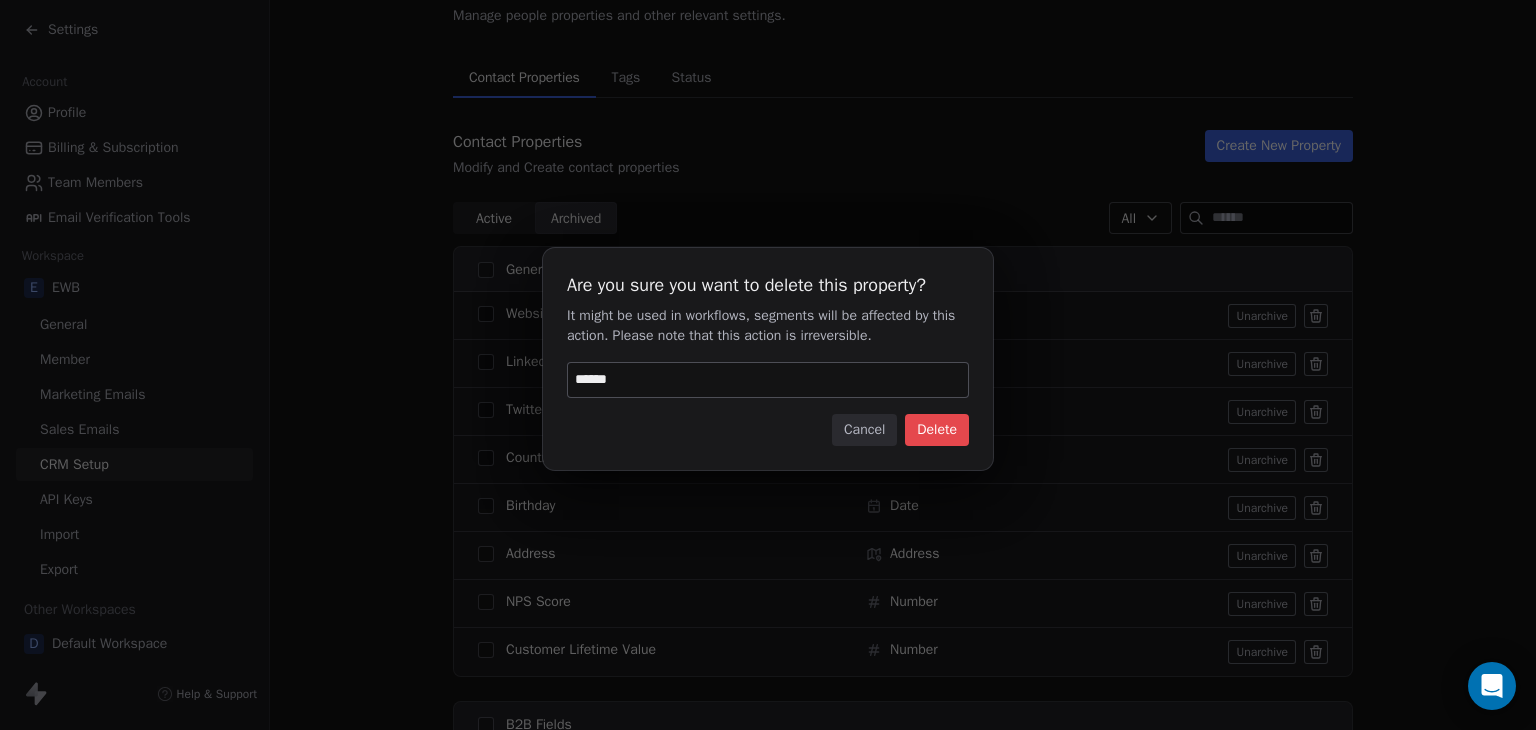 type 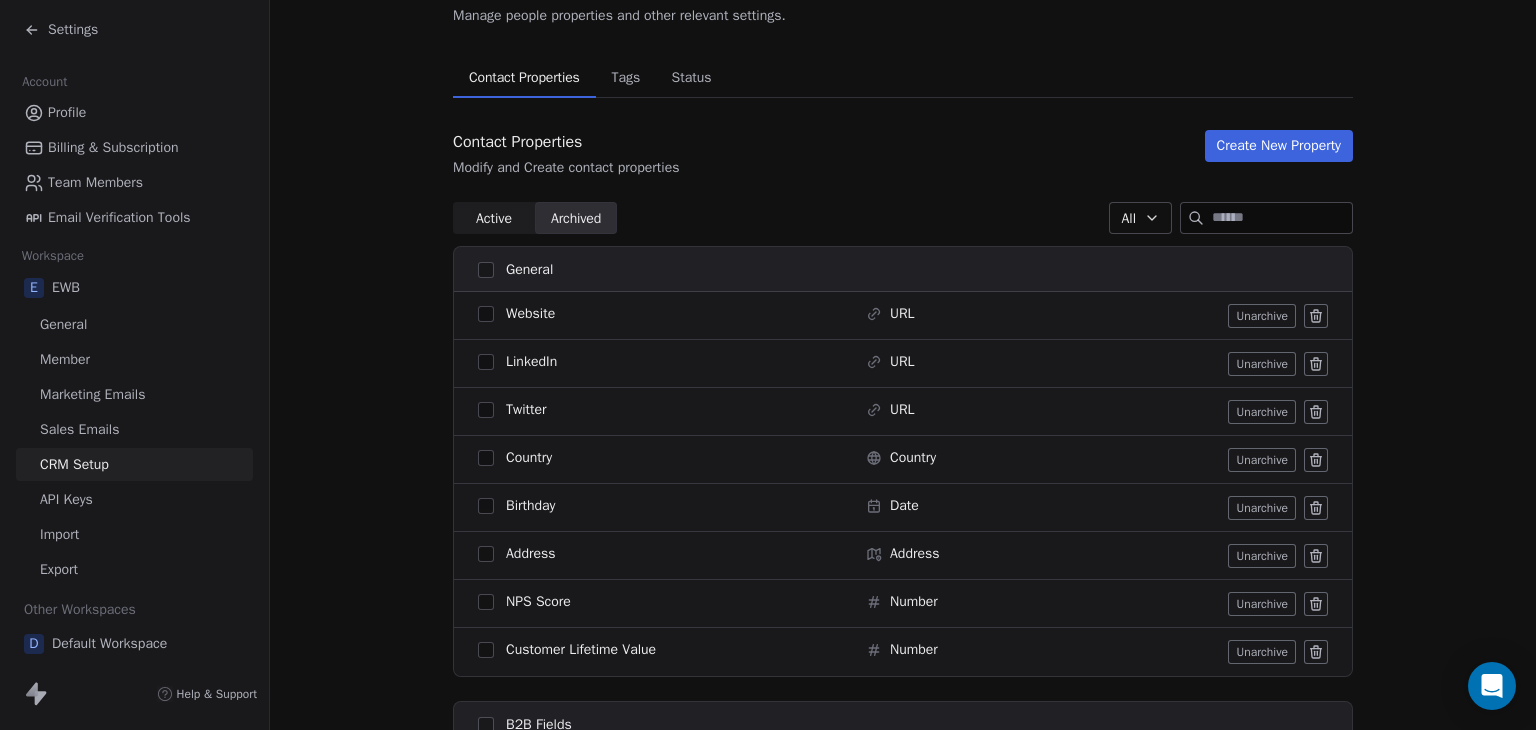 click on "Are you sure you want to delete this property? Are you sure you want to delete this property? Cancel   Delete" at bounding box center [768, 365] 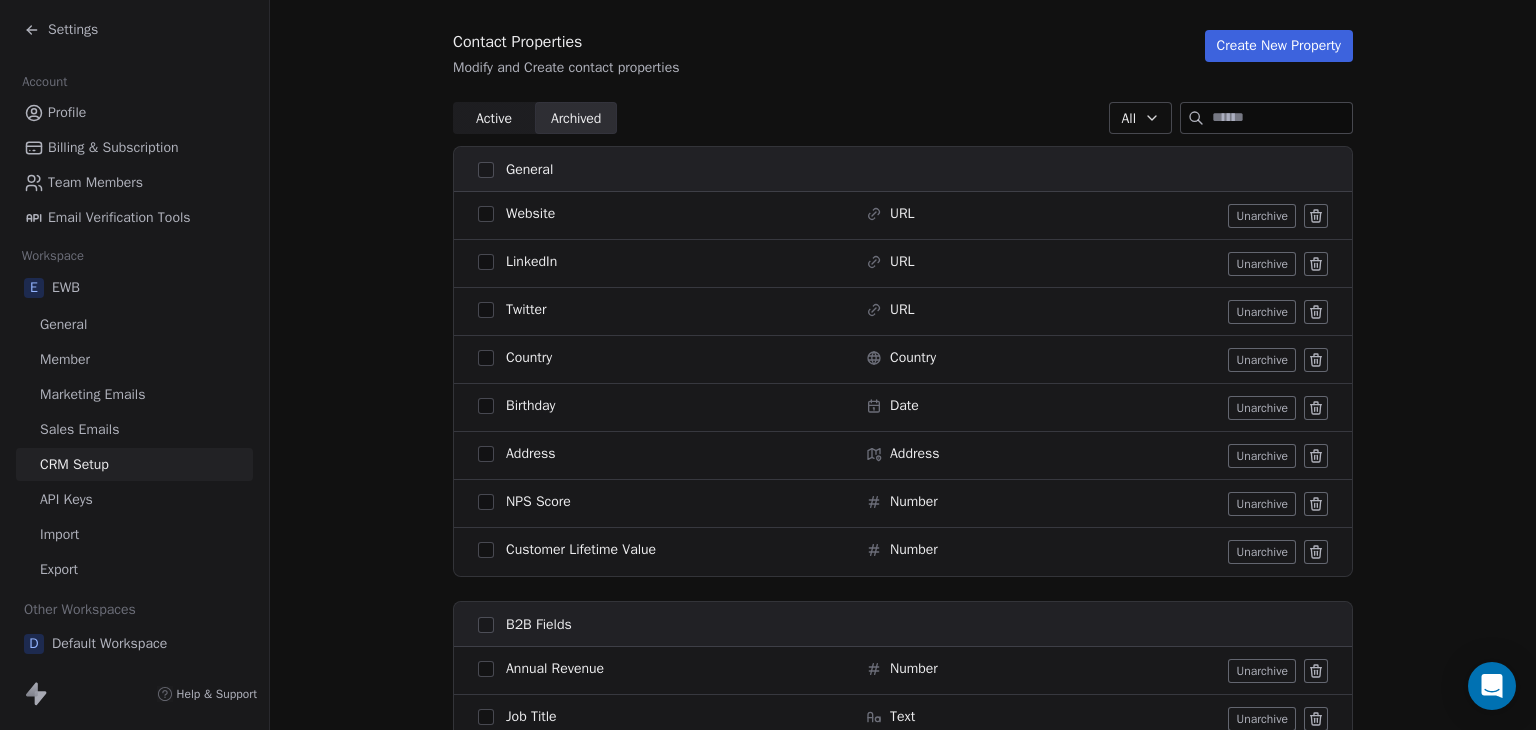 scroll, scrollTop: 0, scrollLeft: 0, axis: both 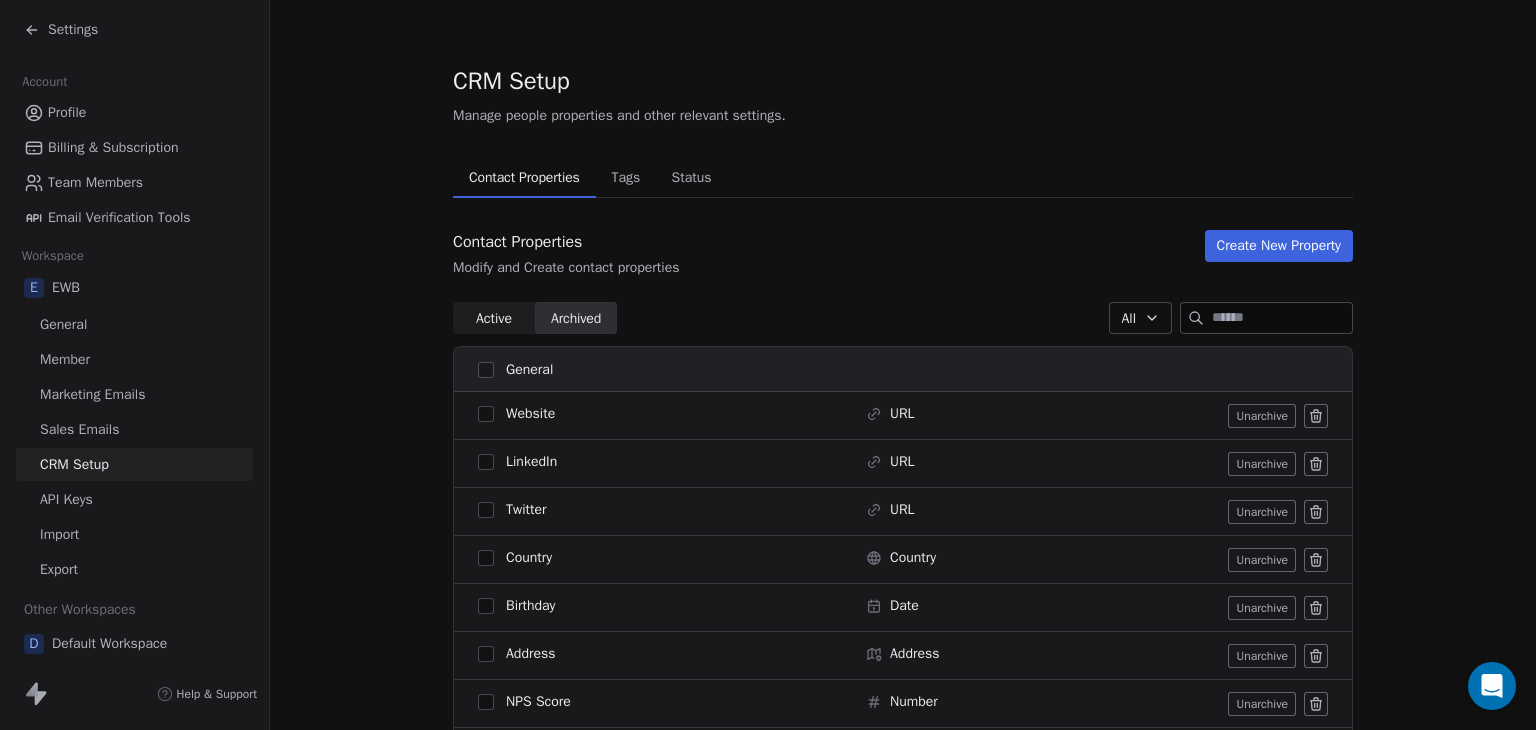 click on "Contact Properties" at bounding box center [524, 178] 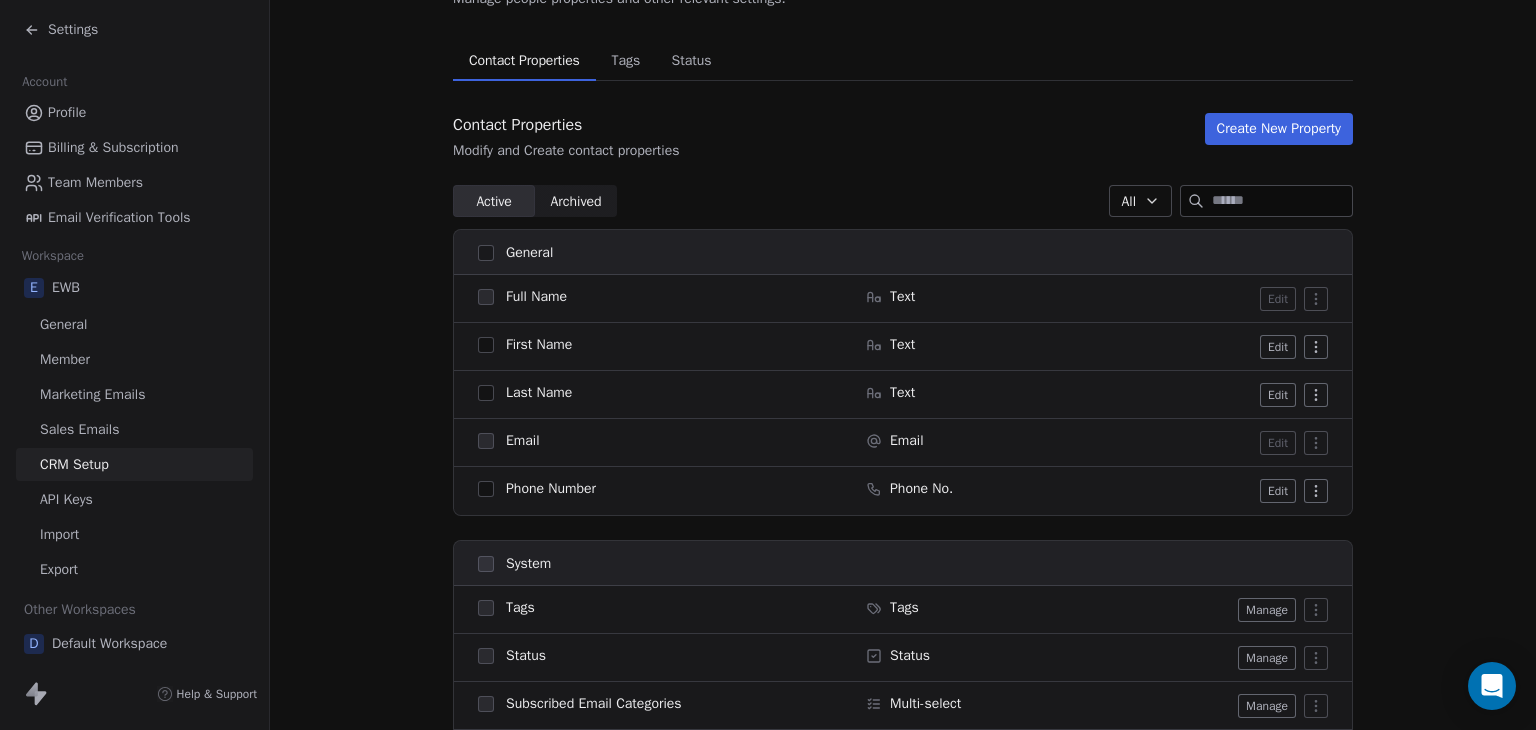 scroll, scrollTop: 100, scrollLeft: 0, axis: vertical 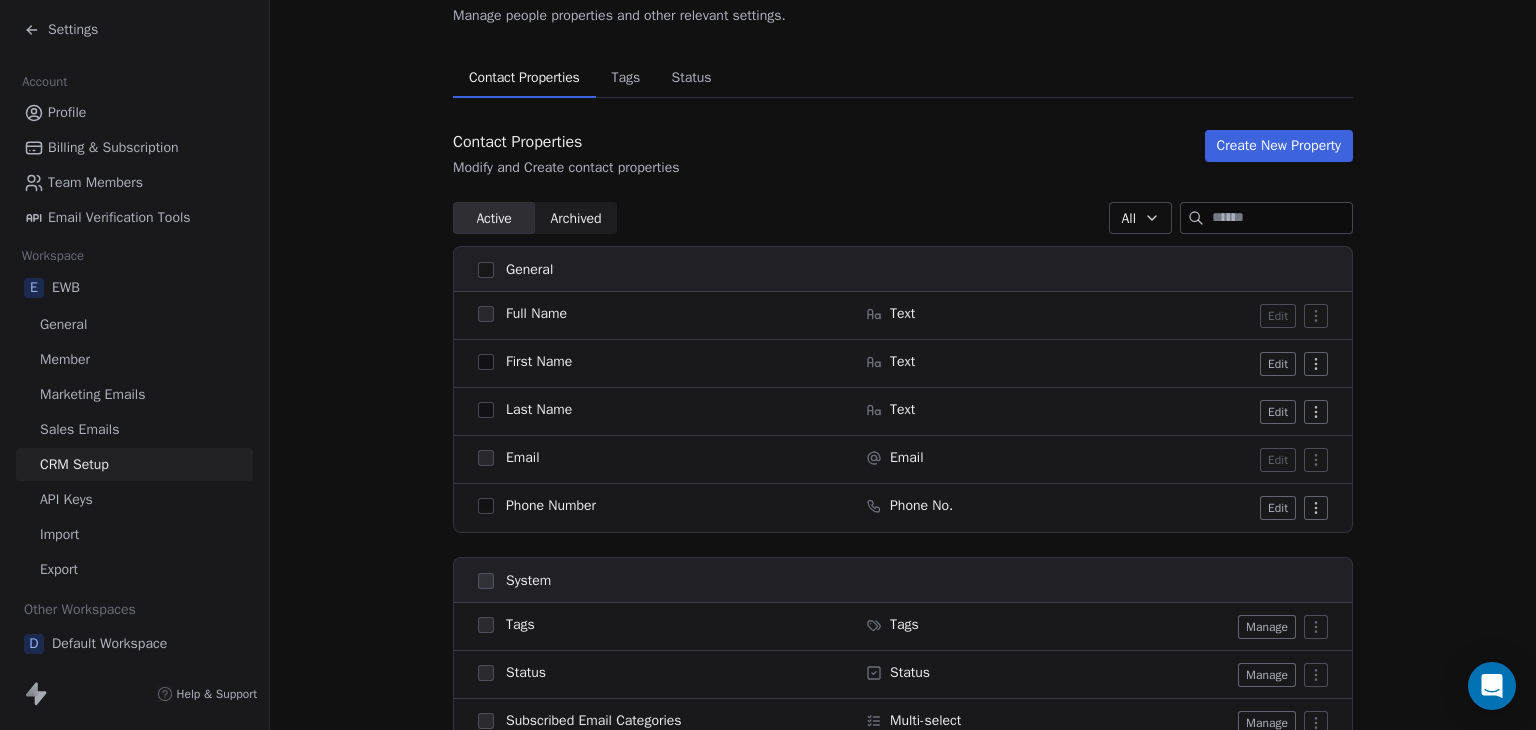 drag, startPoint x: 950, startPoint y: 493, endPoint x: 883, endPoint y: 465, distance: 72.615425 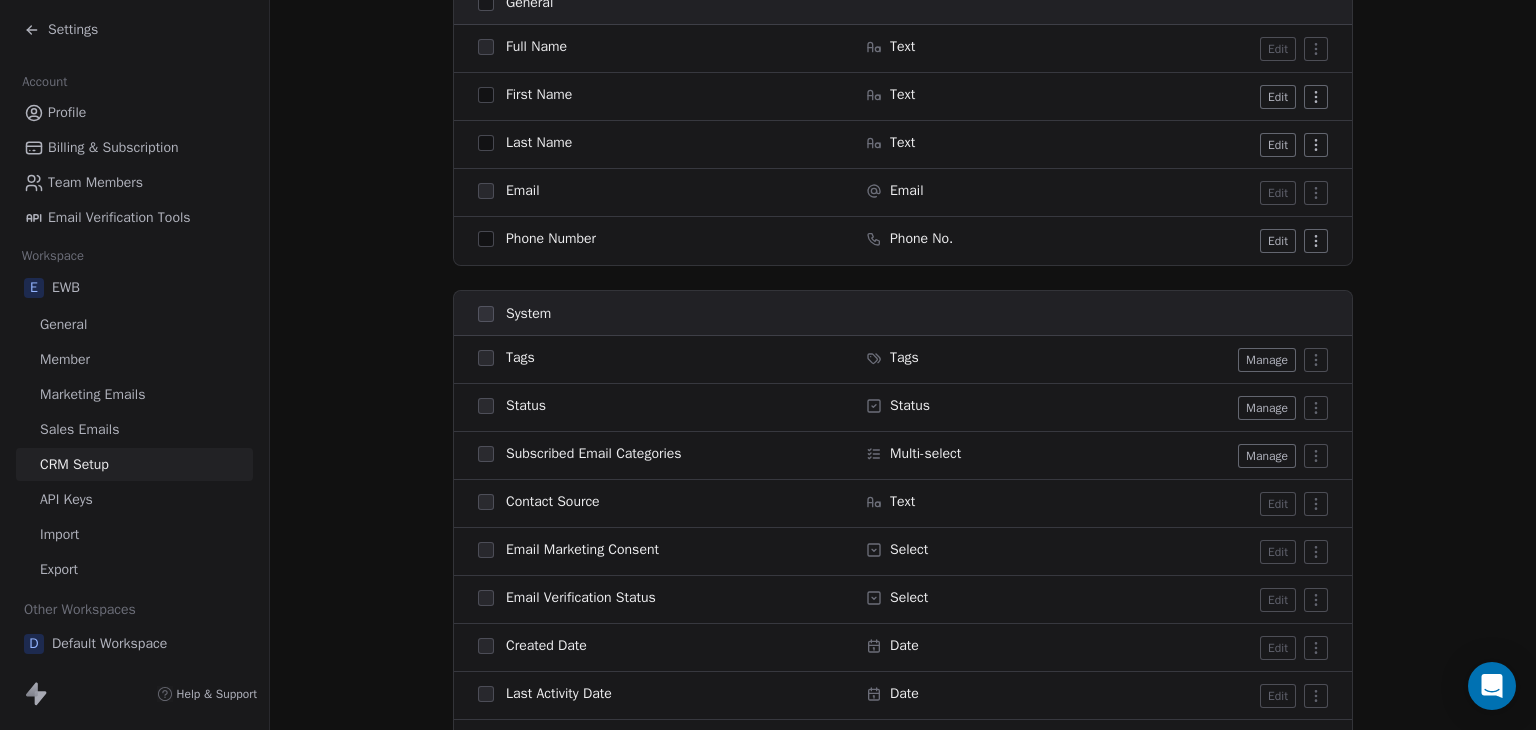 scroll, scrollTop: 400, scrollLeft: 0, axis: vertical 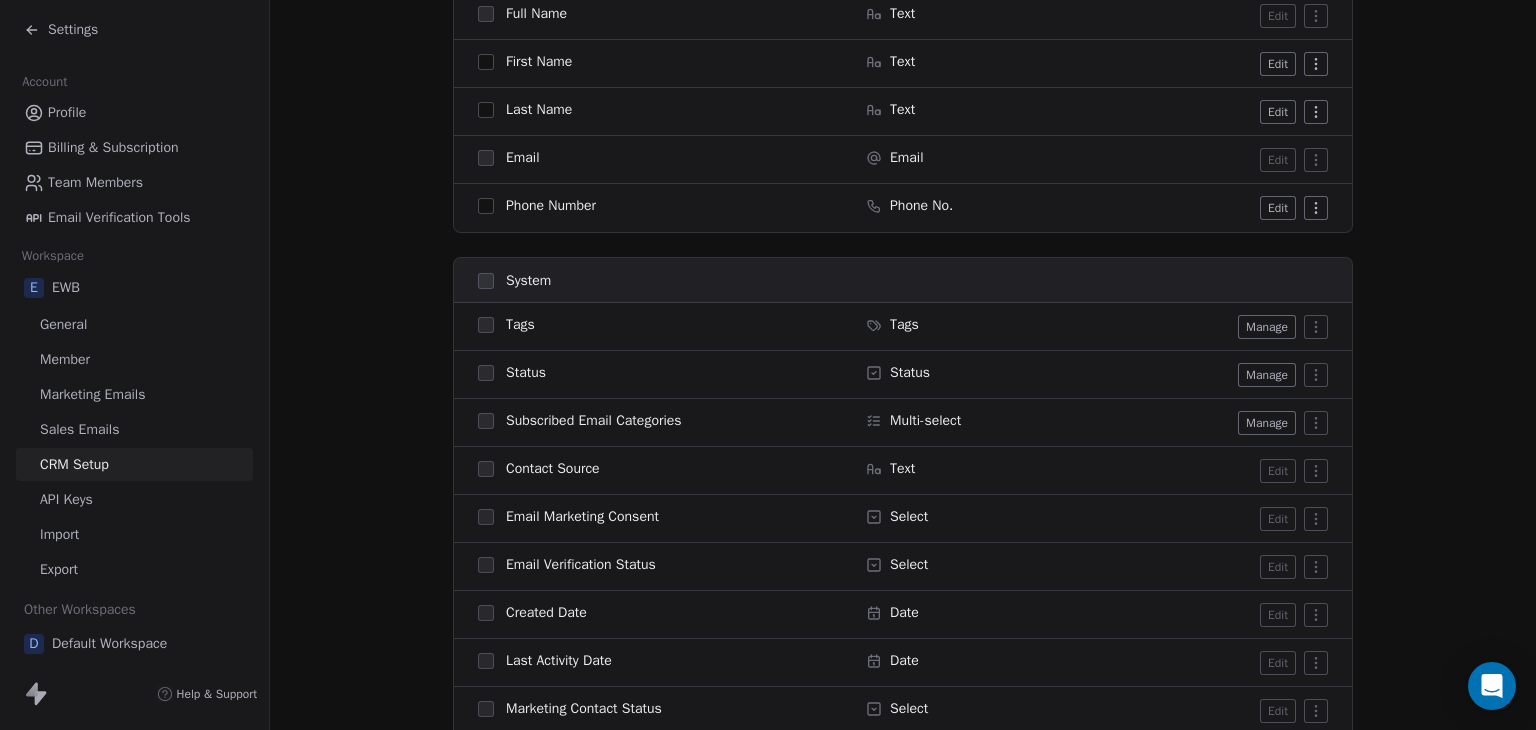 click on "Contact Source" at bounding box center [654, 471] 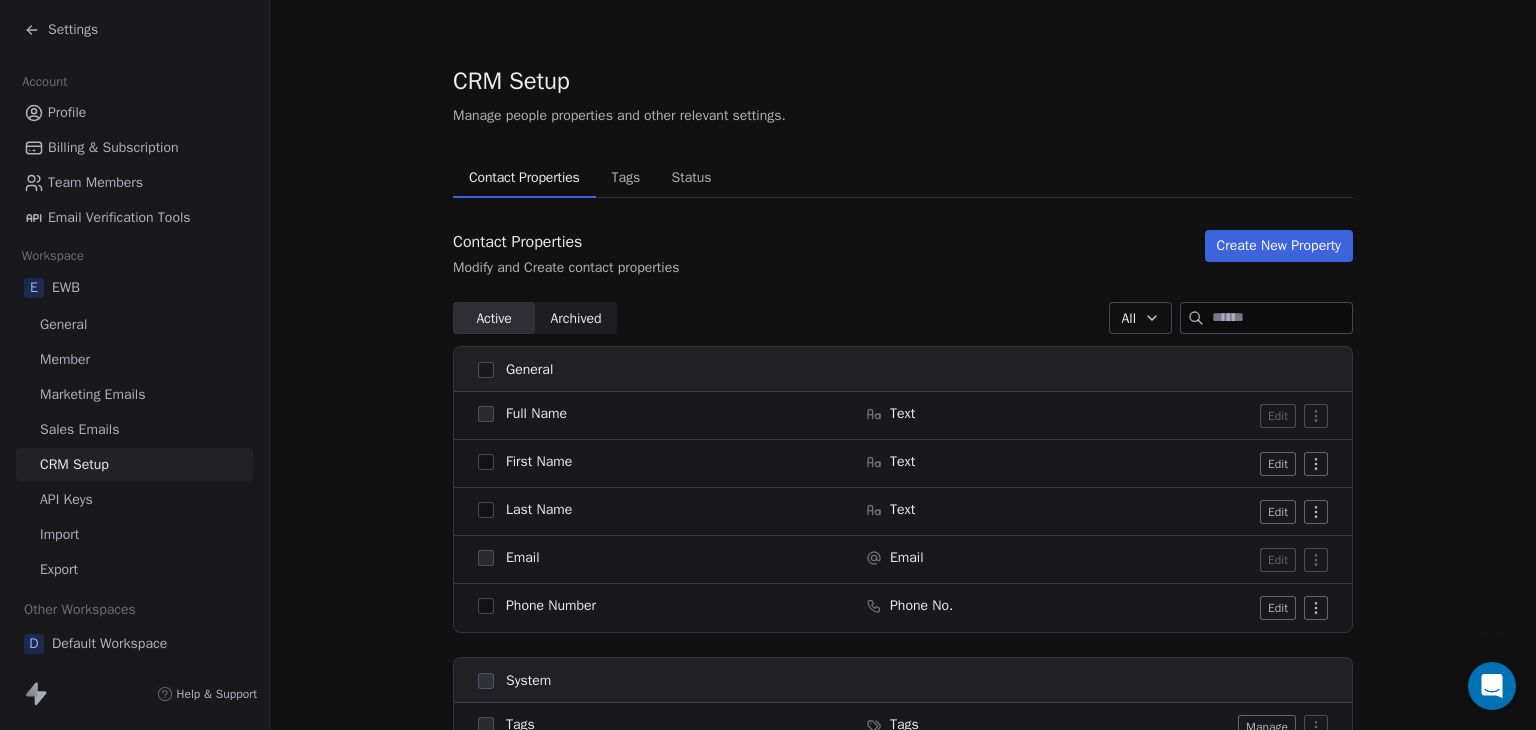 scroll, scrollTop: 500, scrollLeft: 0, axis: vertical 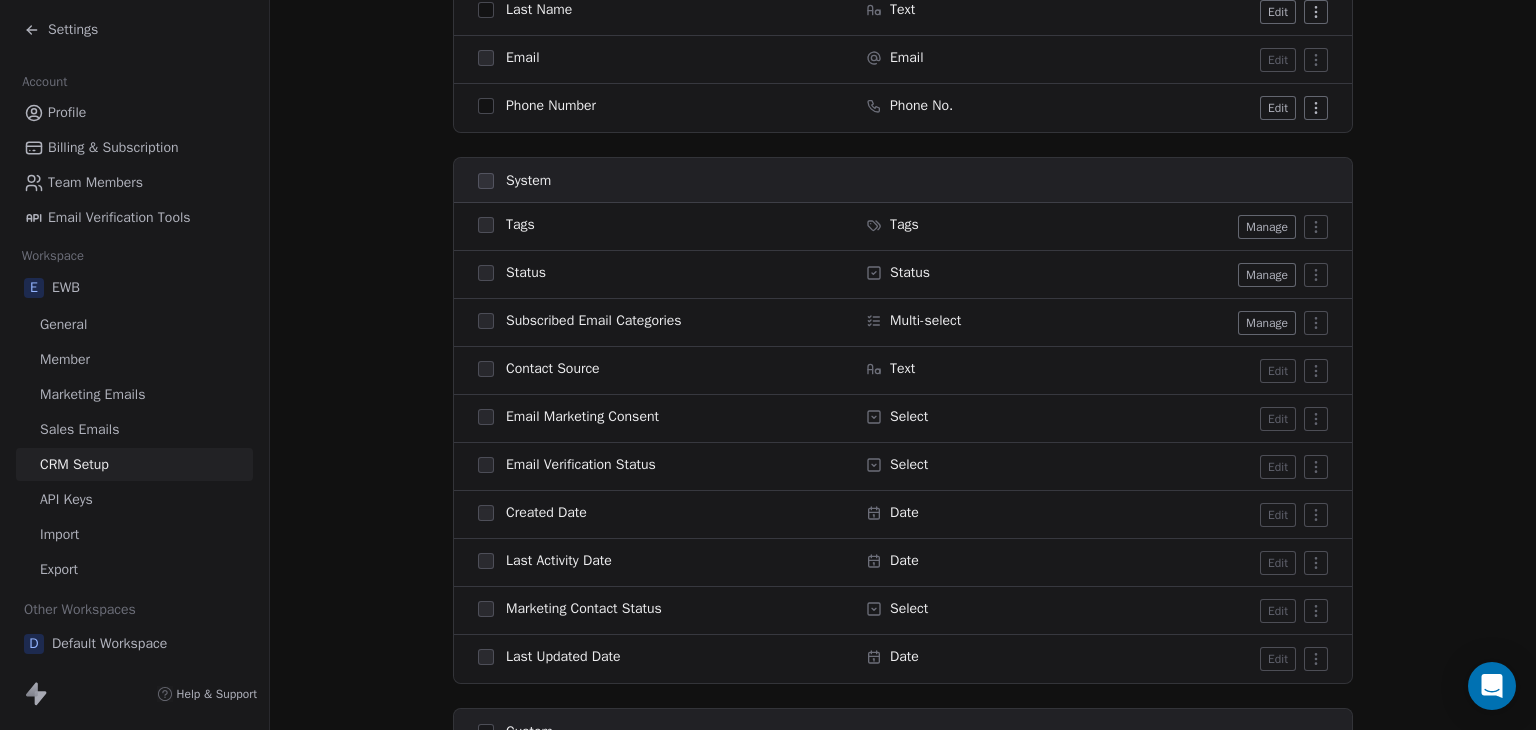 click on "Contact Source" at bounding box center [553, 369] 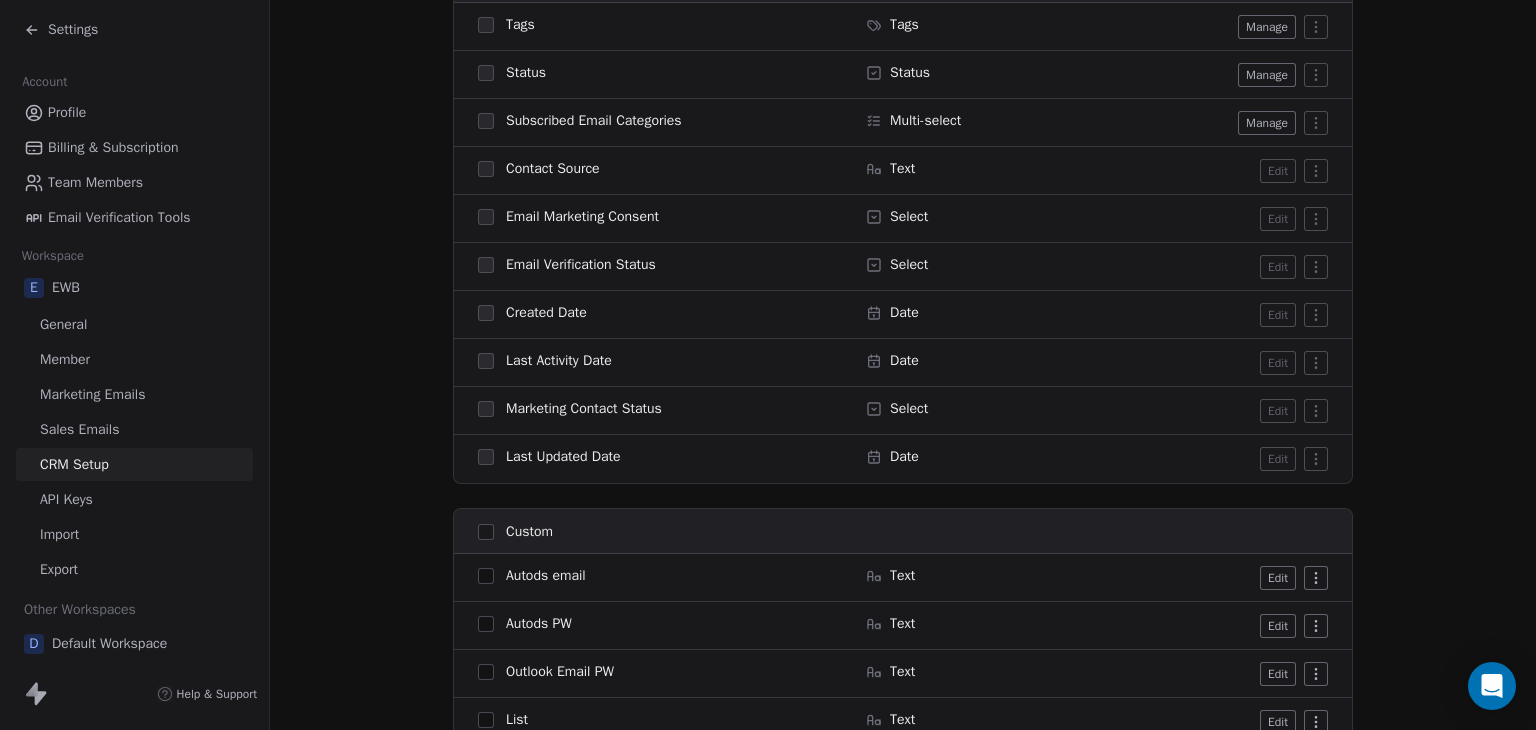 click on "Edit" at bounding box center (1218, 363) 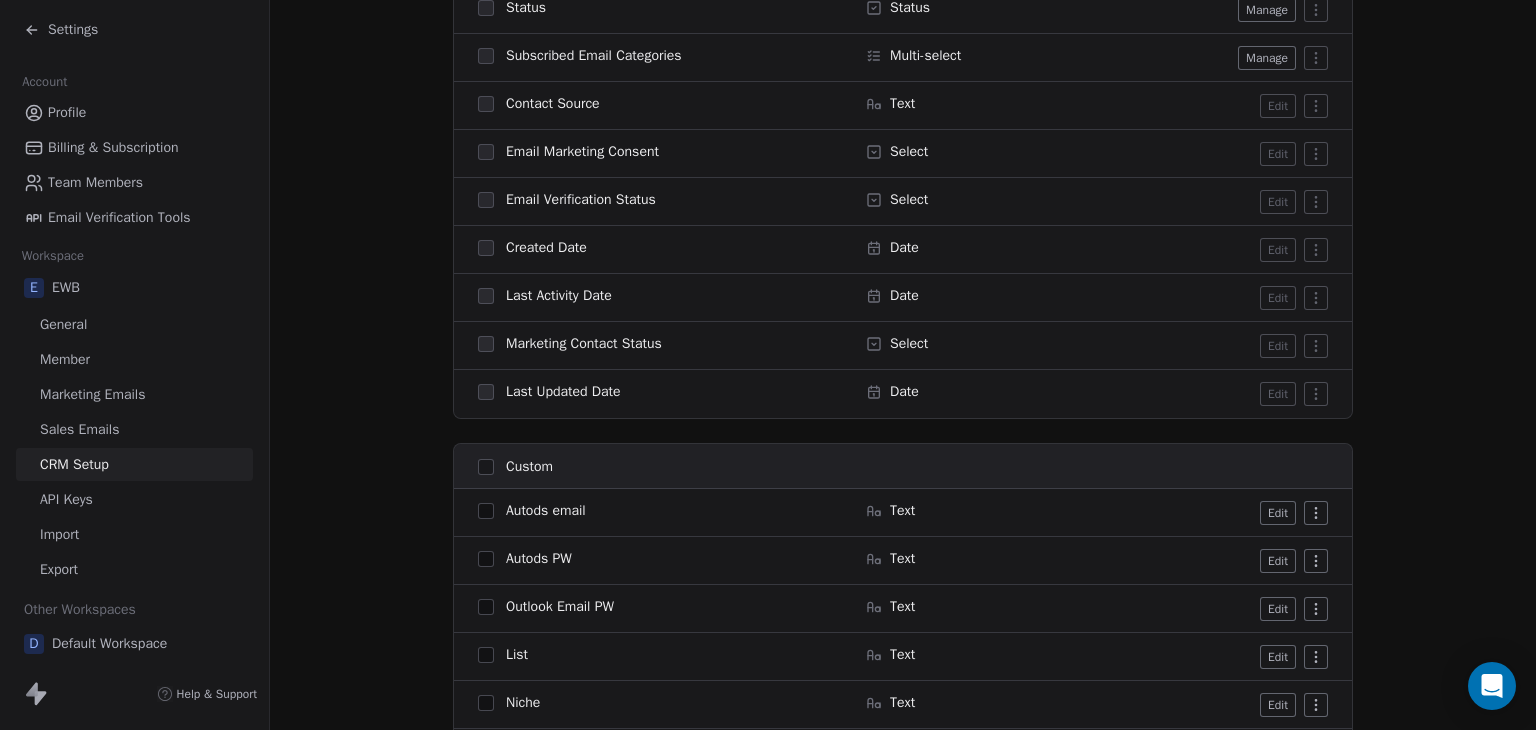 scroll, scrollTop: 800, scrollLeft: 0, axis: vertical 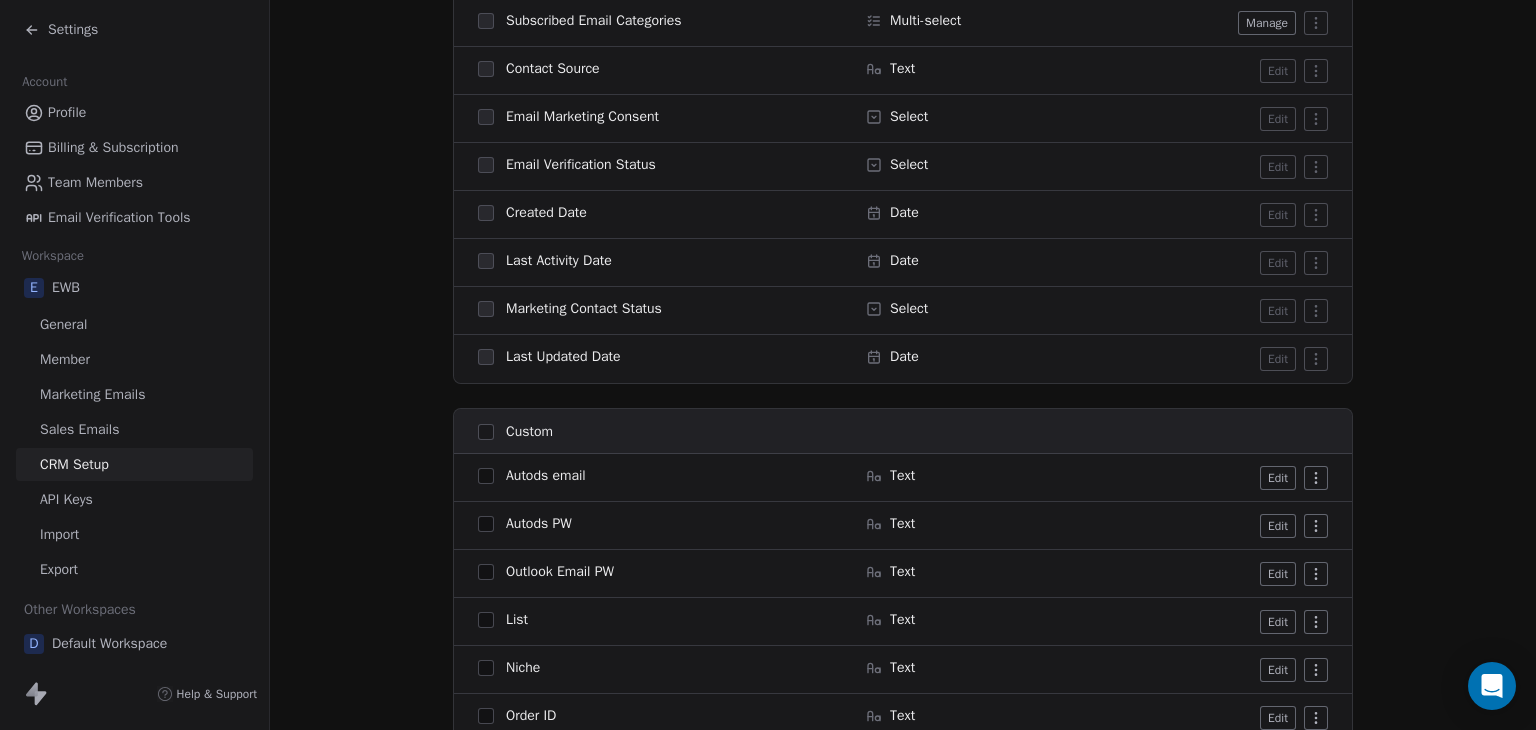 click on "Date" at bounding box center (975, 359) 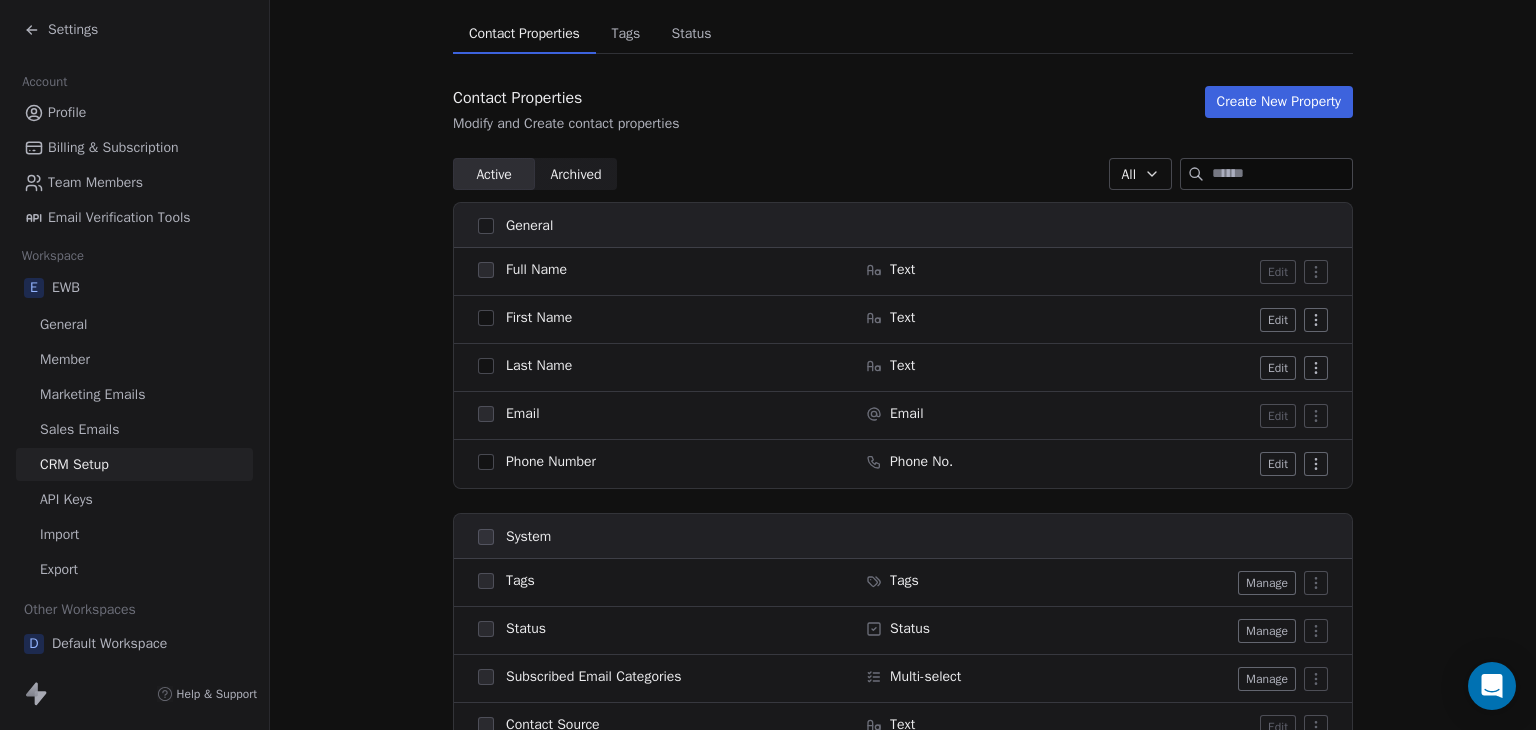 scroll, scrollTop: 0, scrollLeft: 0, axis: both 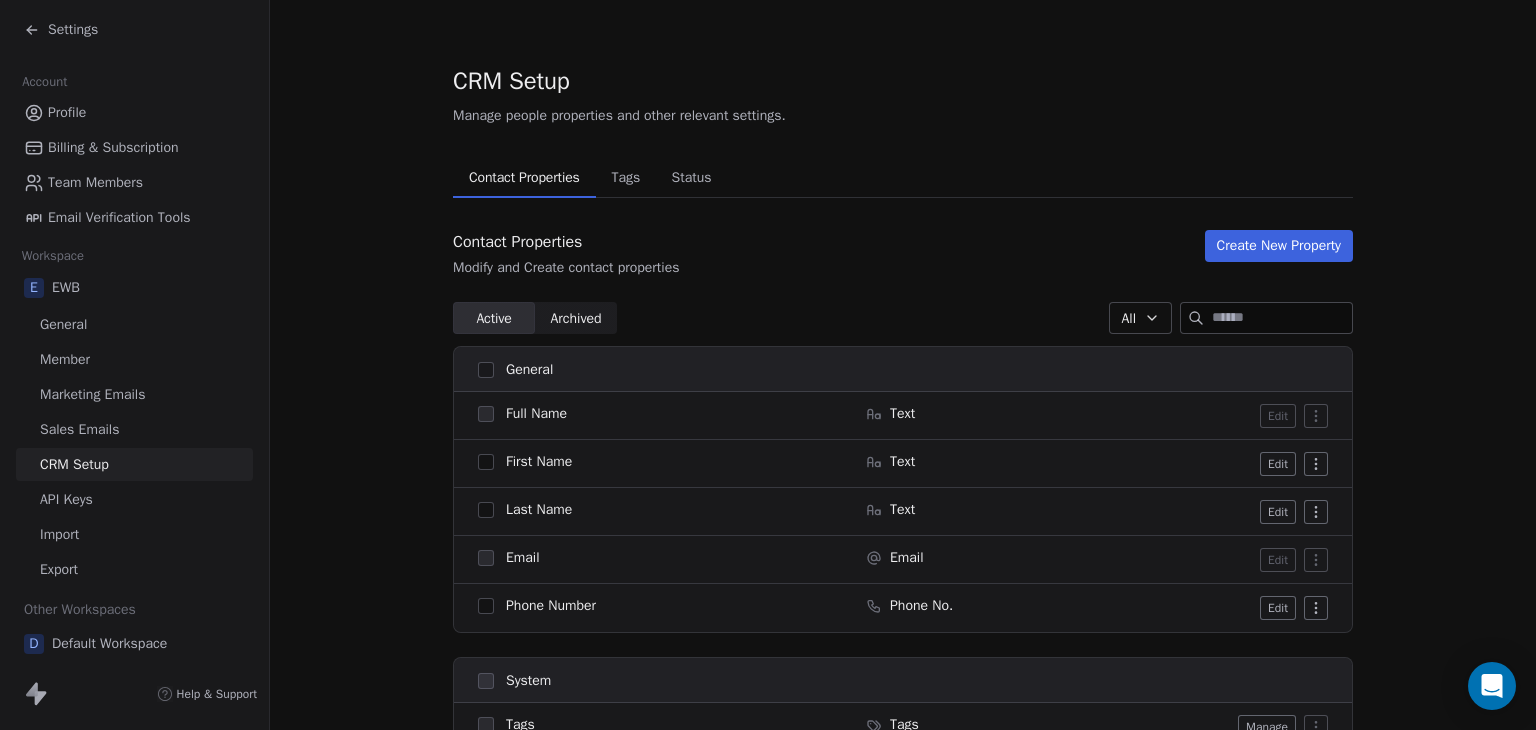 click on "Create New Property" at bounding box center [1279, 246] 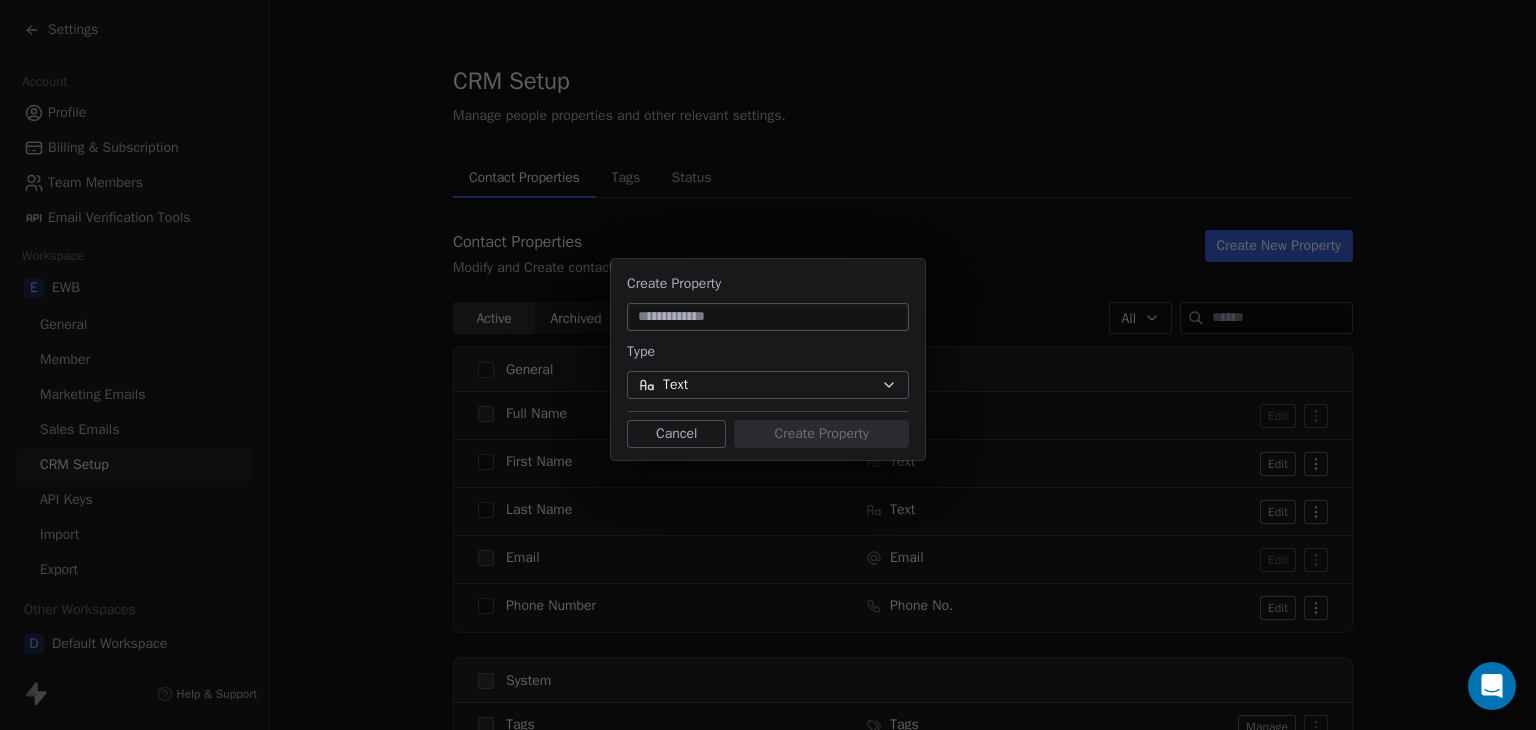 click at bounding box center (768, 317) 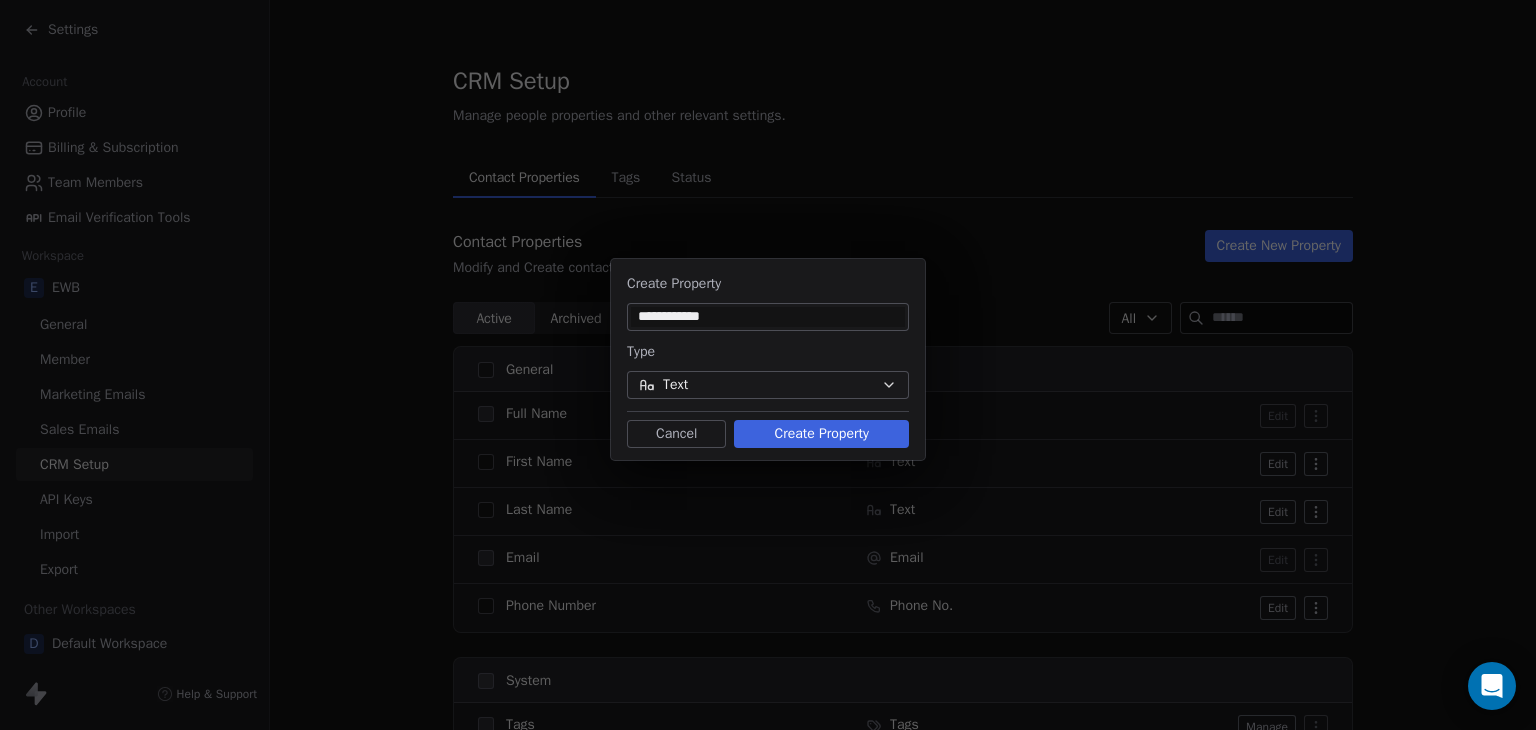 type on "**********" 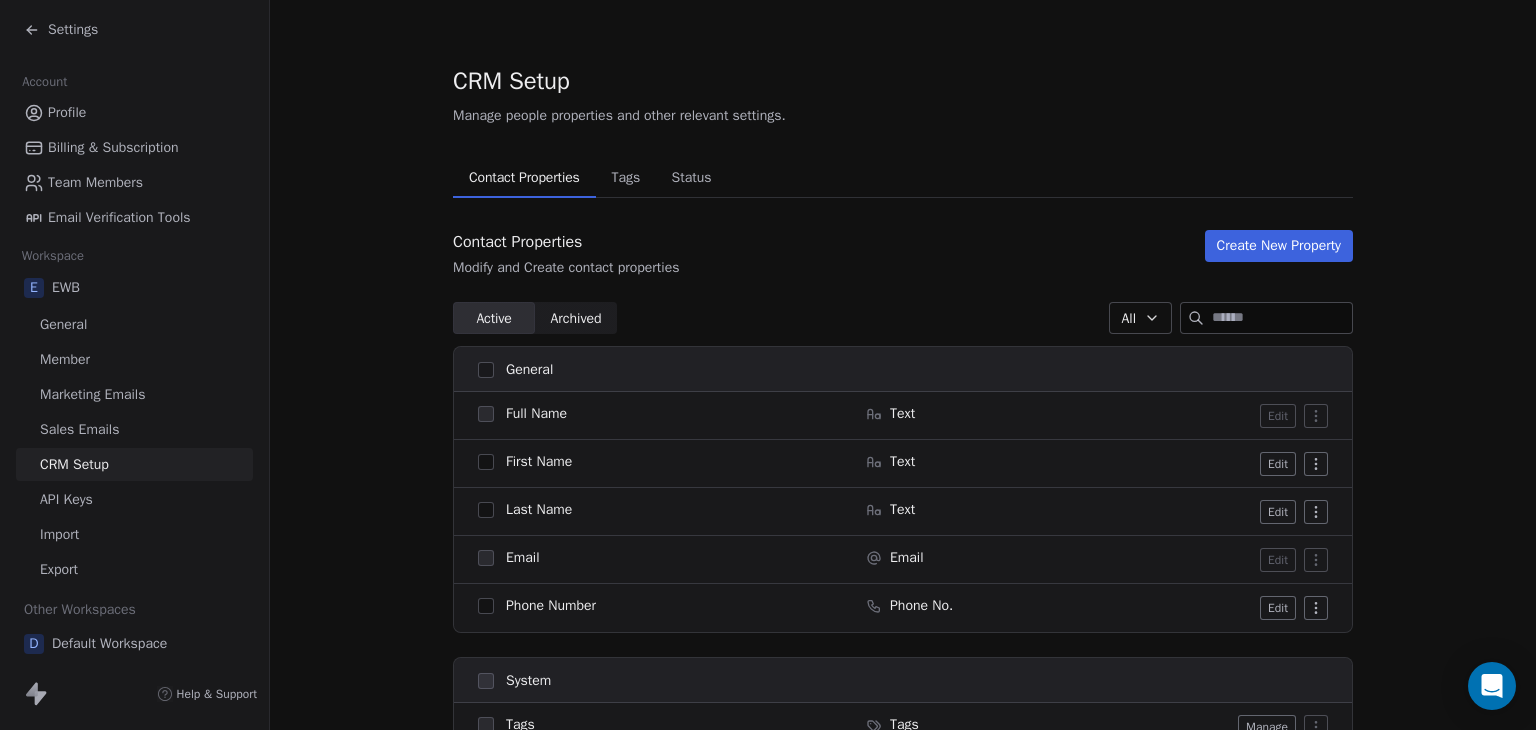 click on "Settings" at bounding box center (73, 30) 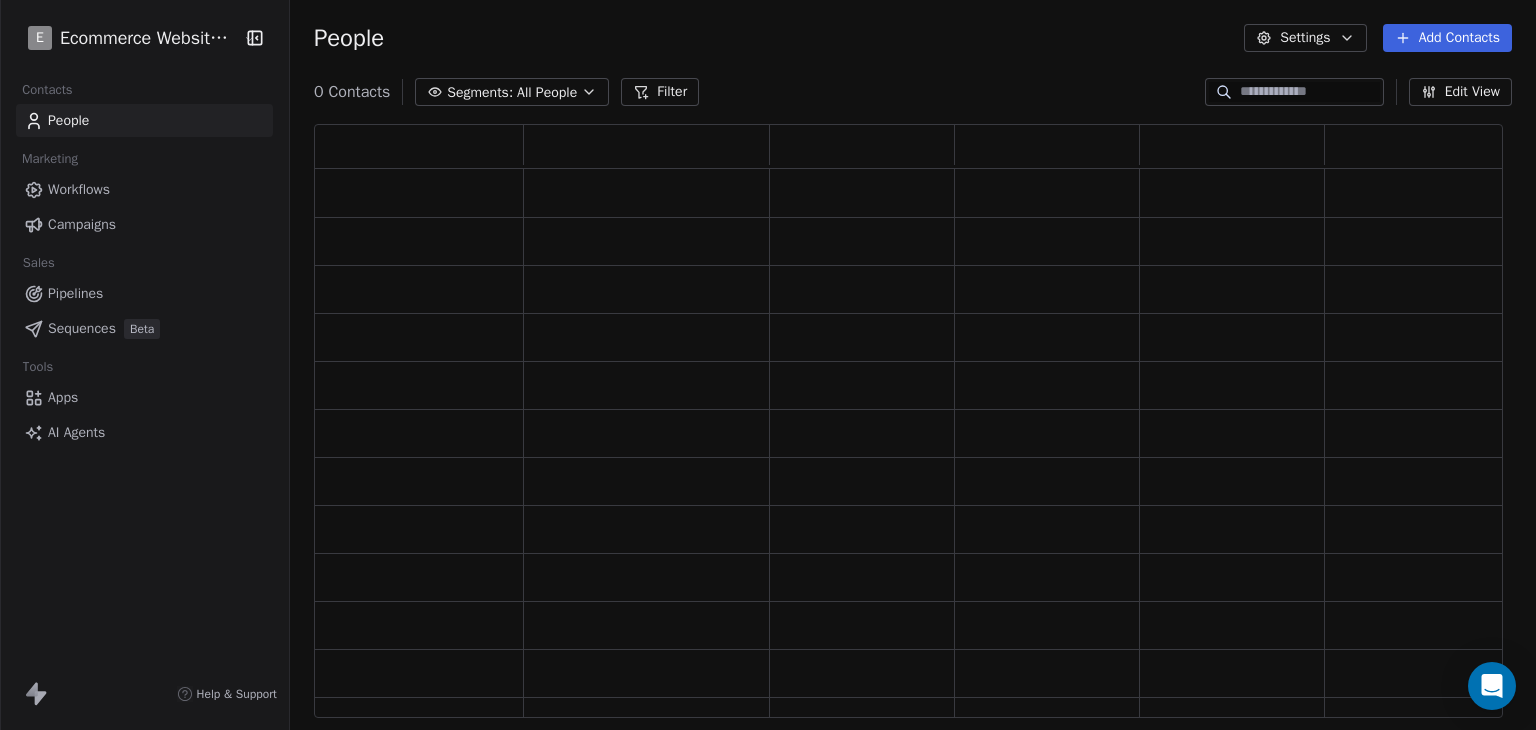 scroll, scrollTop: 16, scrollLeft: 16, axis: both 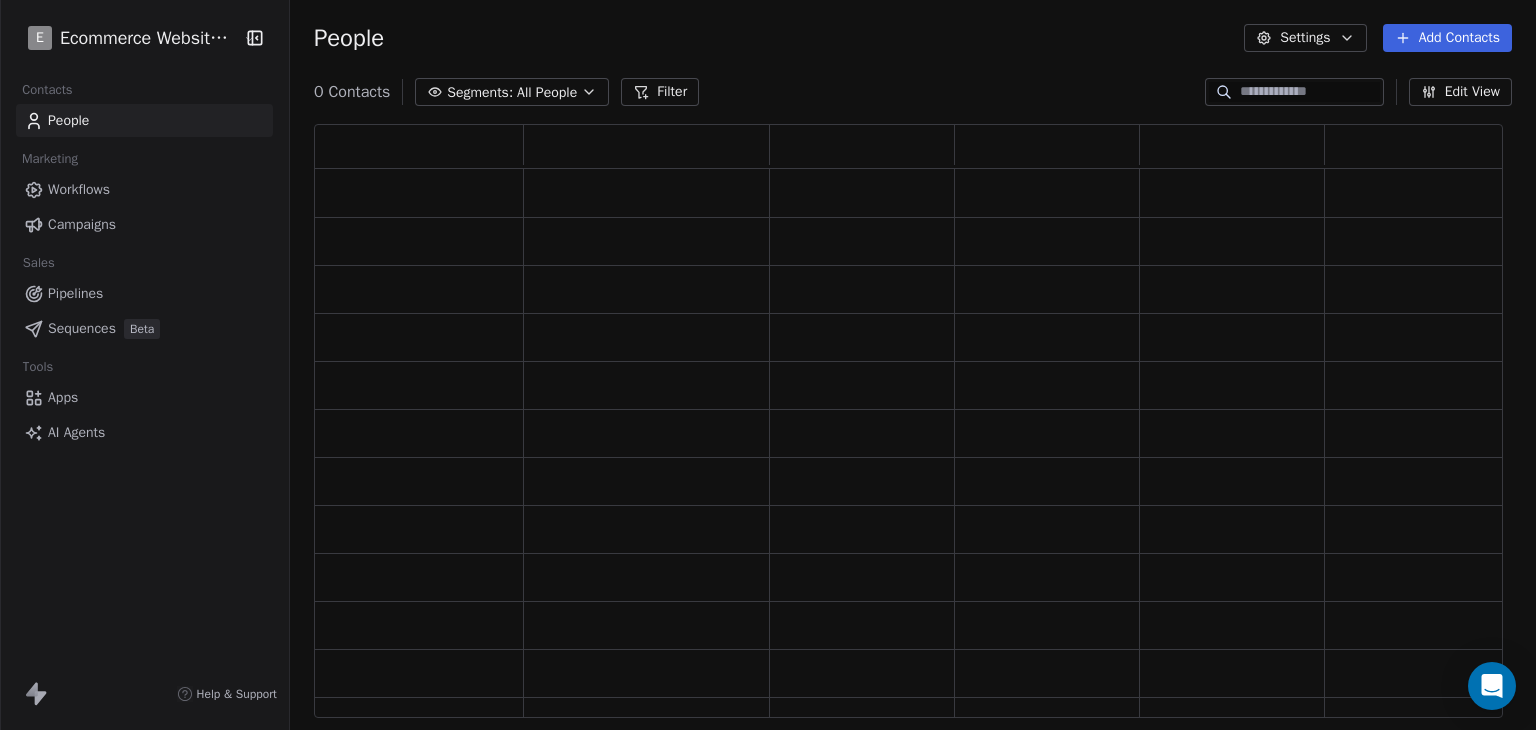 click on "E Ecommerce Website Builder Contacts People Marketing Workflows Campaigns Sales Pipelines Sequences Beta Tools Apps AI Agents Help & Support People Settings Add Contacts [NUMBER] Contacts Segments: All People Filter Edit View Tag Add to Sequence Export" at bounding box center [768, 365] 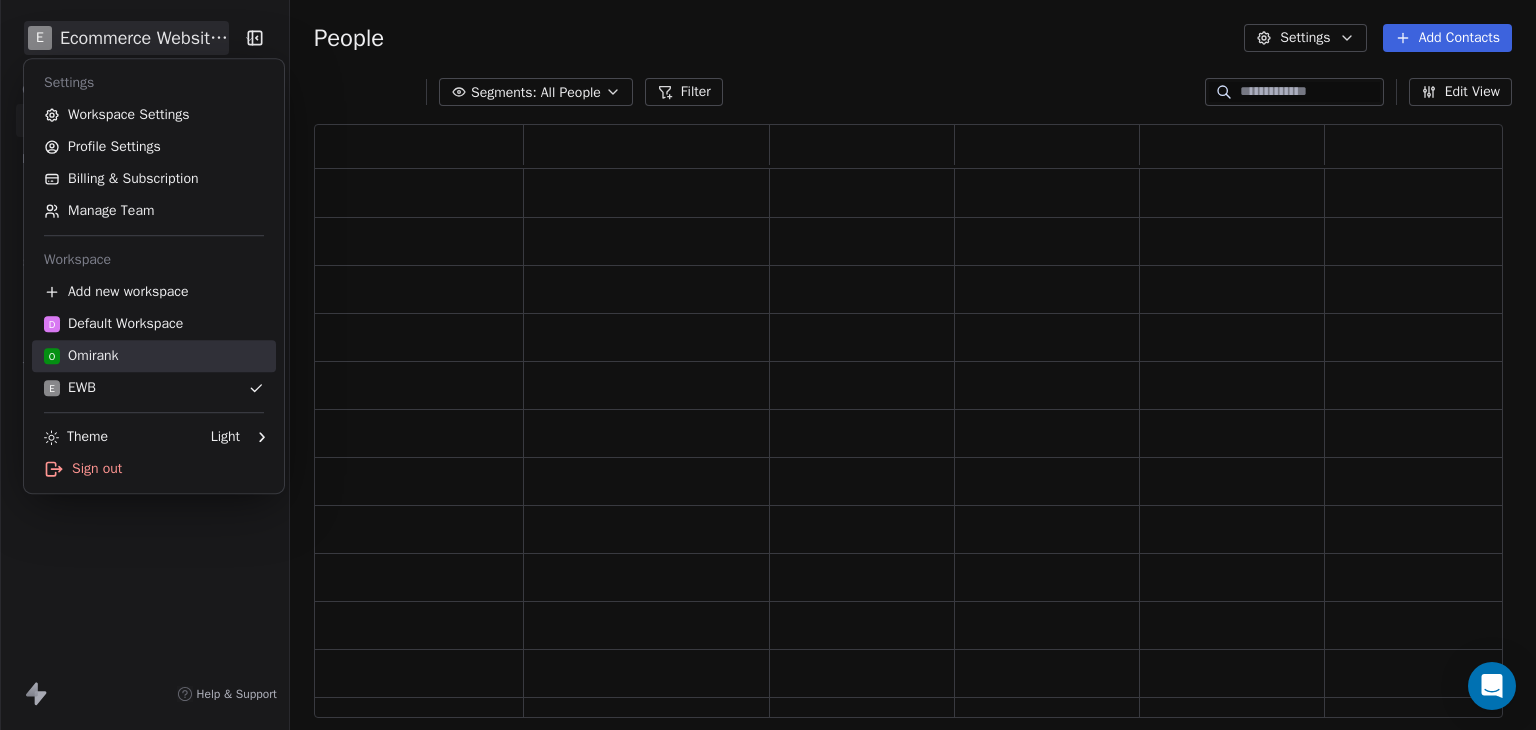 click on "[FIRST] [LAST]" at bounding box center [154, 356] 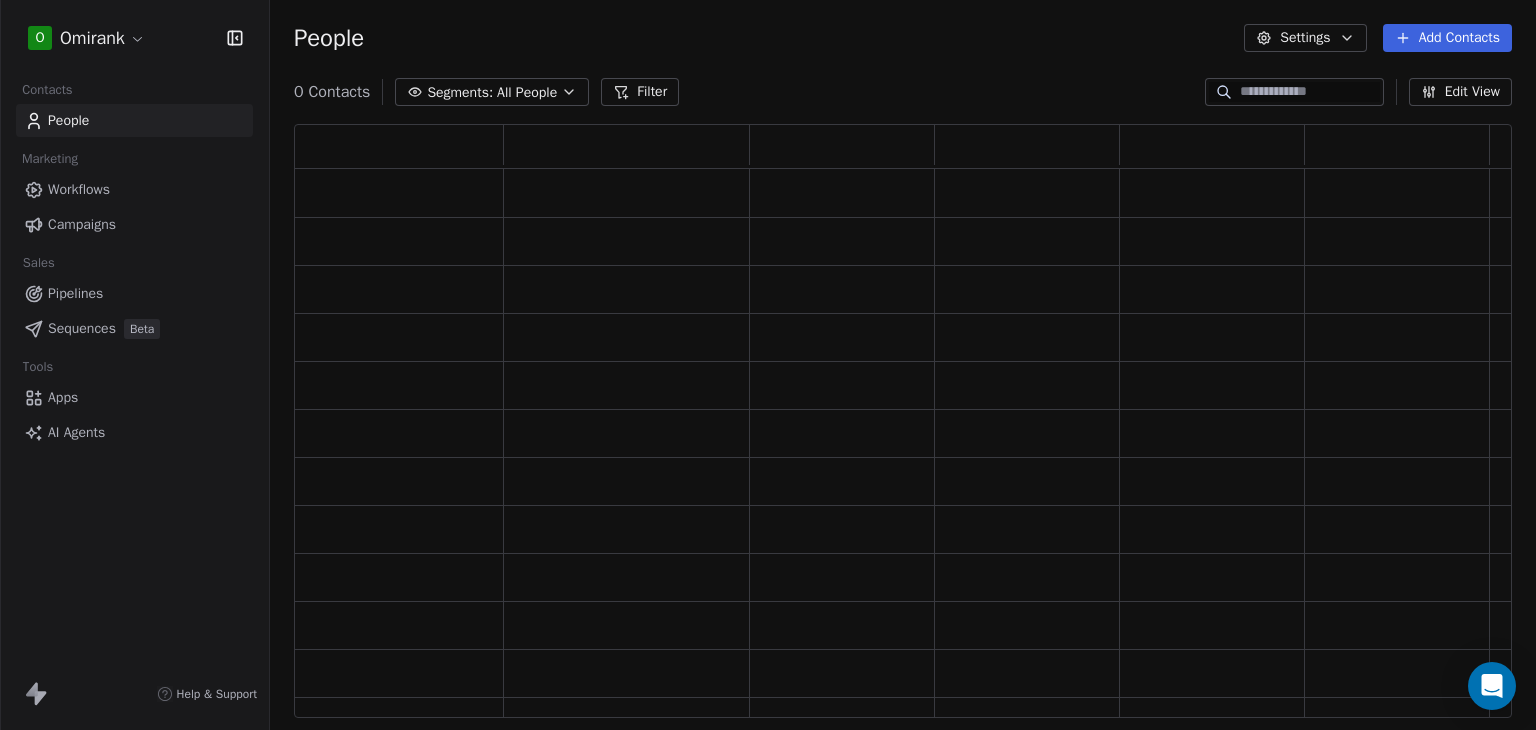 scroll, scrollTop: 16, scrollLeft: 16, axis: both 